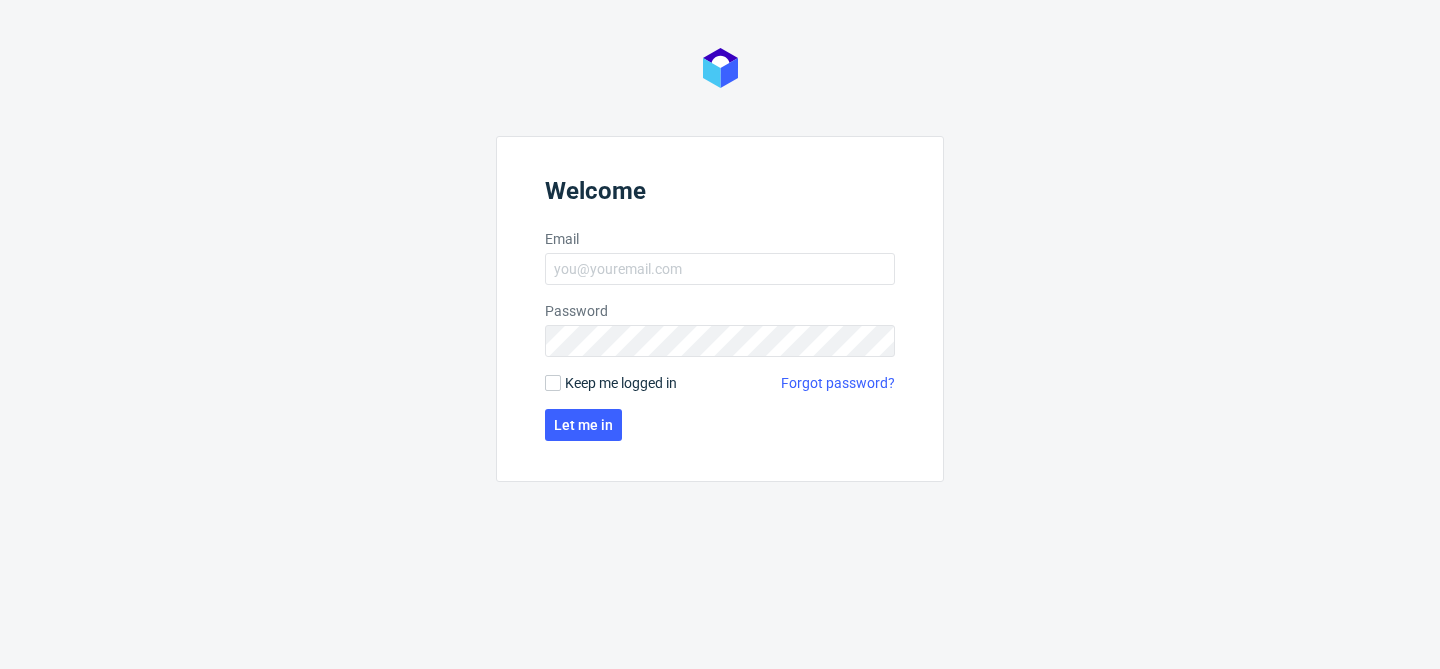 scroll, scrollTop: 0, scrollLeft: 0, axis: both 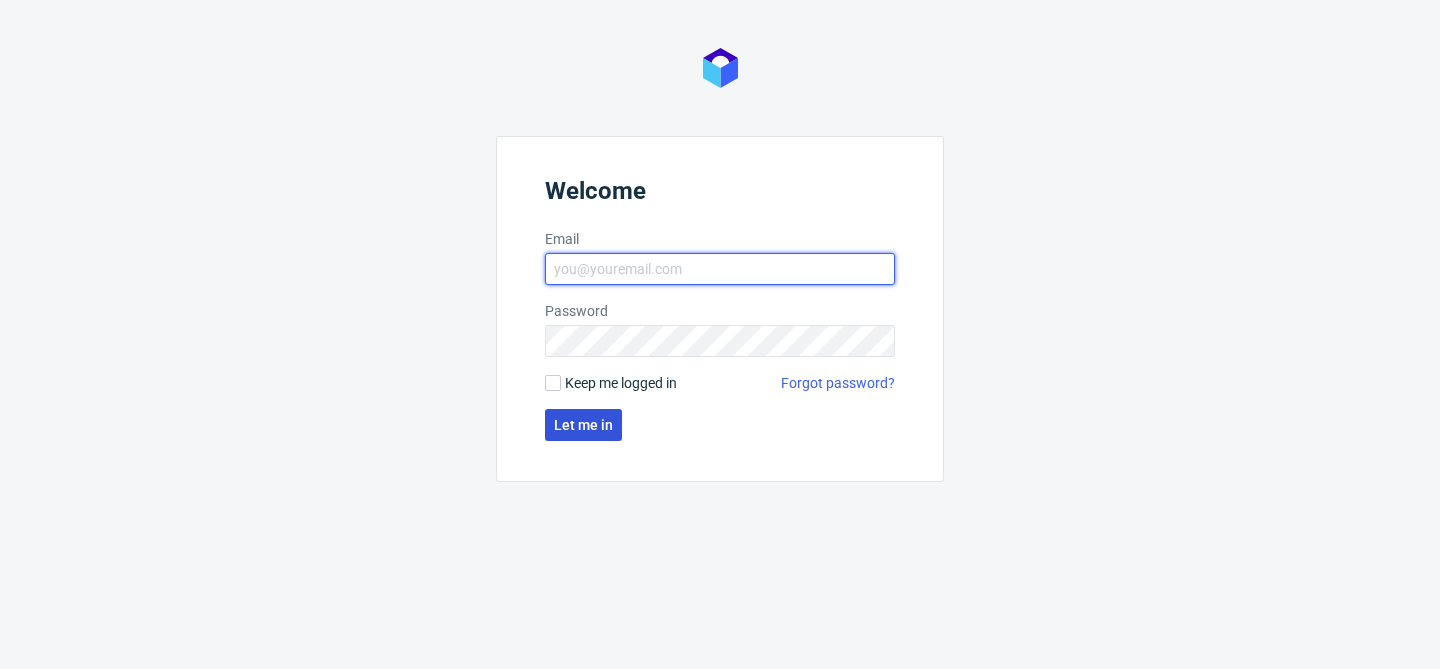 type on "[EMAIL]" 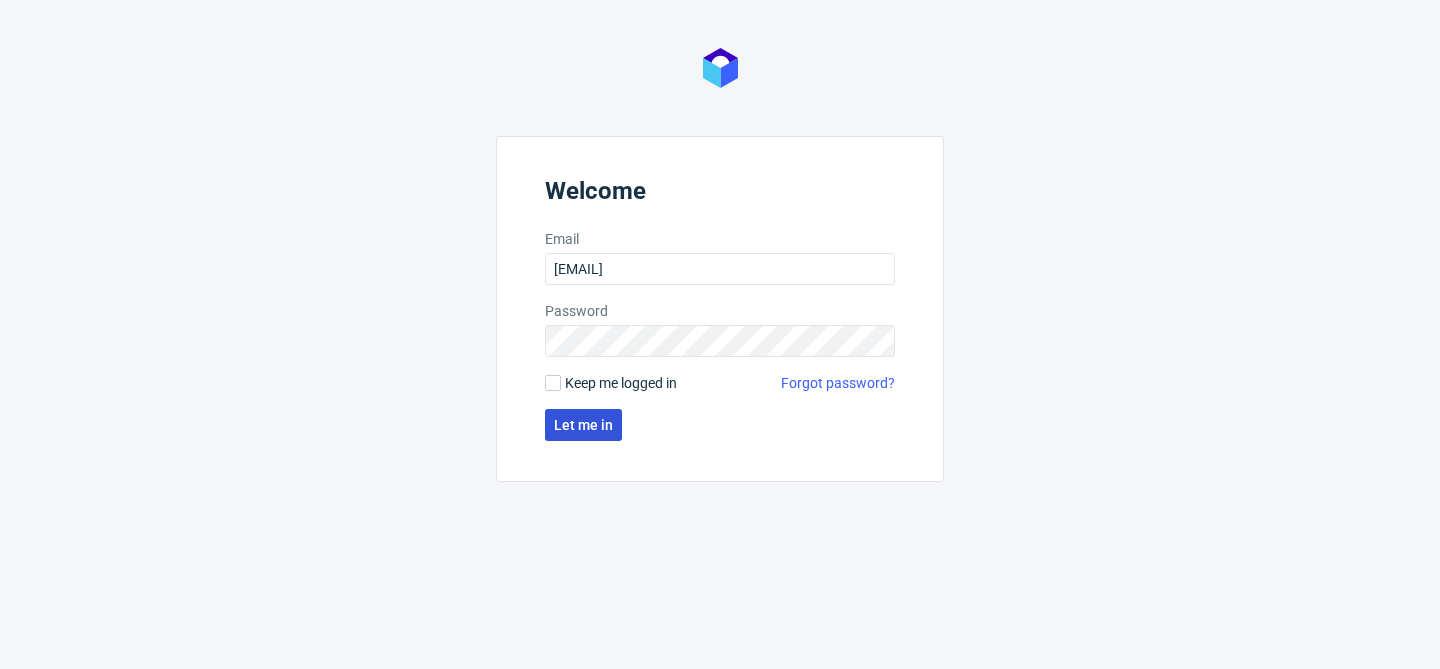 click on "Let me in" at bounding box center [583, 425] 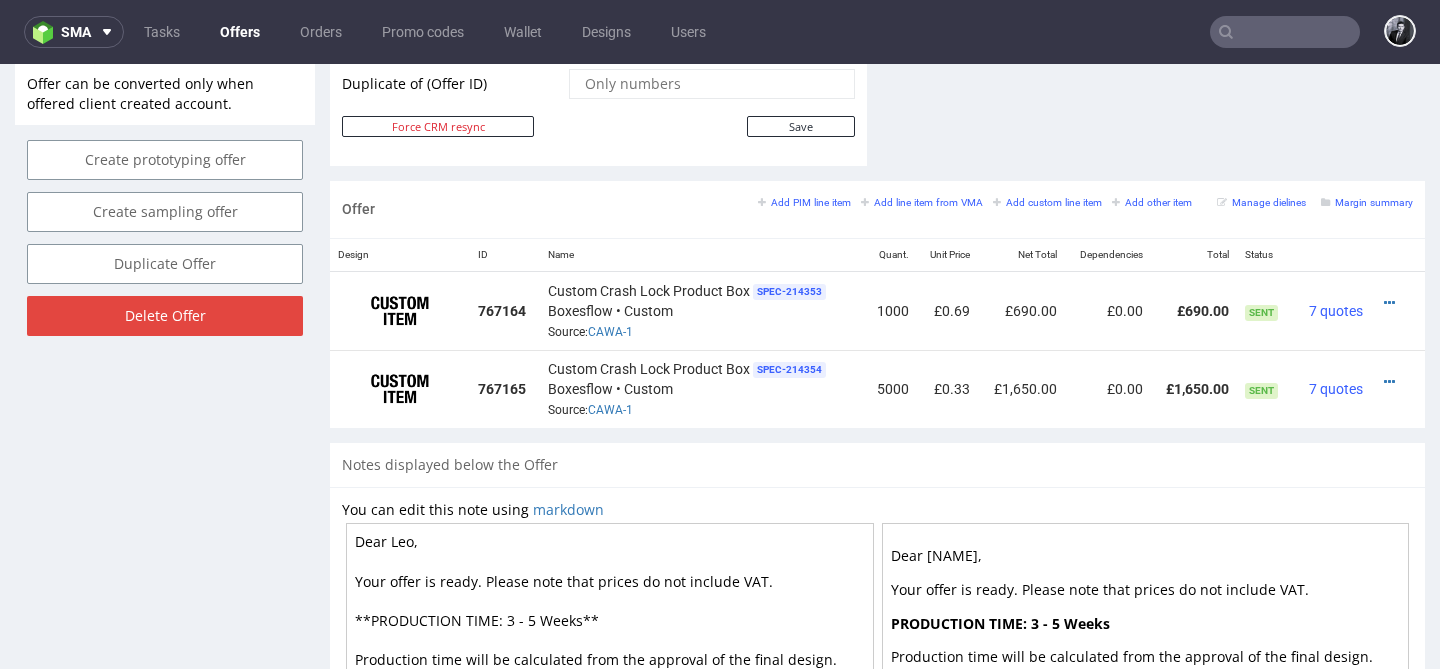 scroll, scrollTop: 1090, scrollLeft: 0, axis: vertical 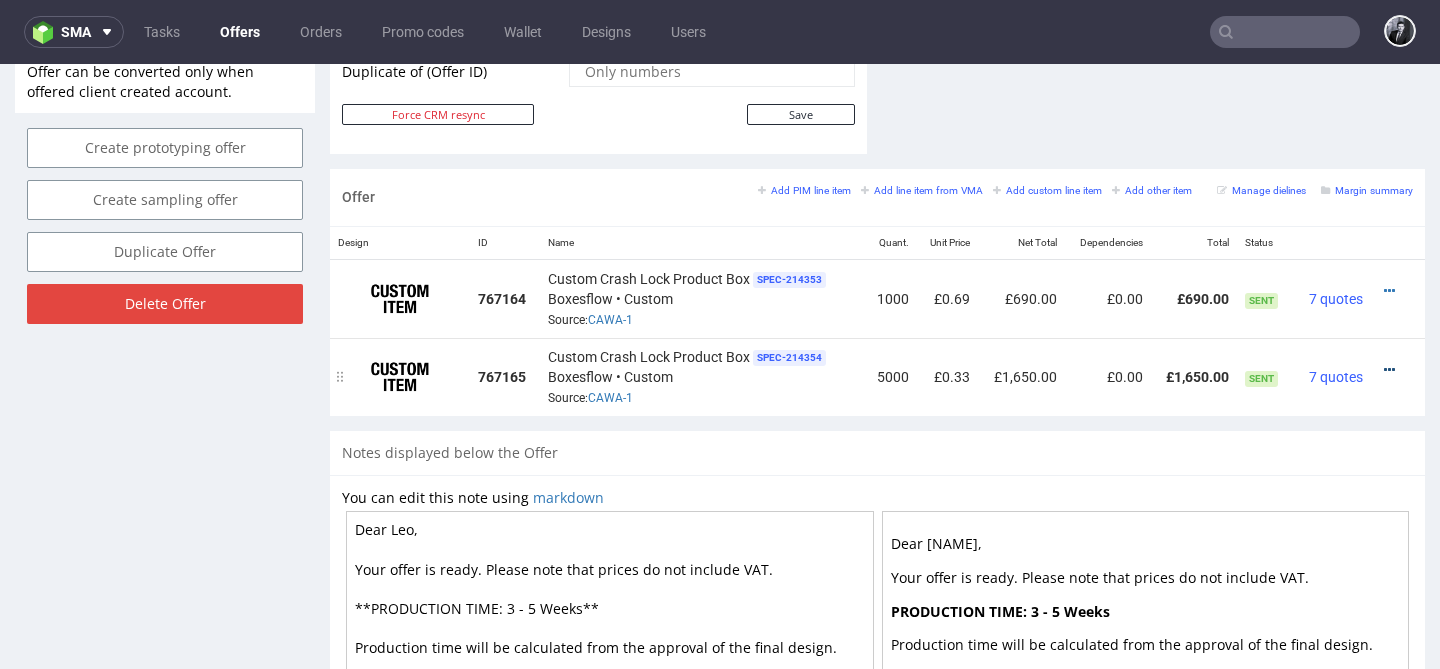 click at bounding box center [1389, 370] 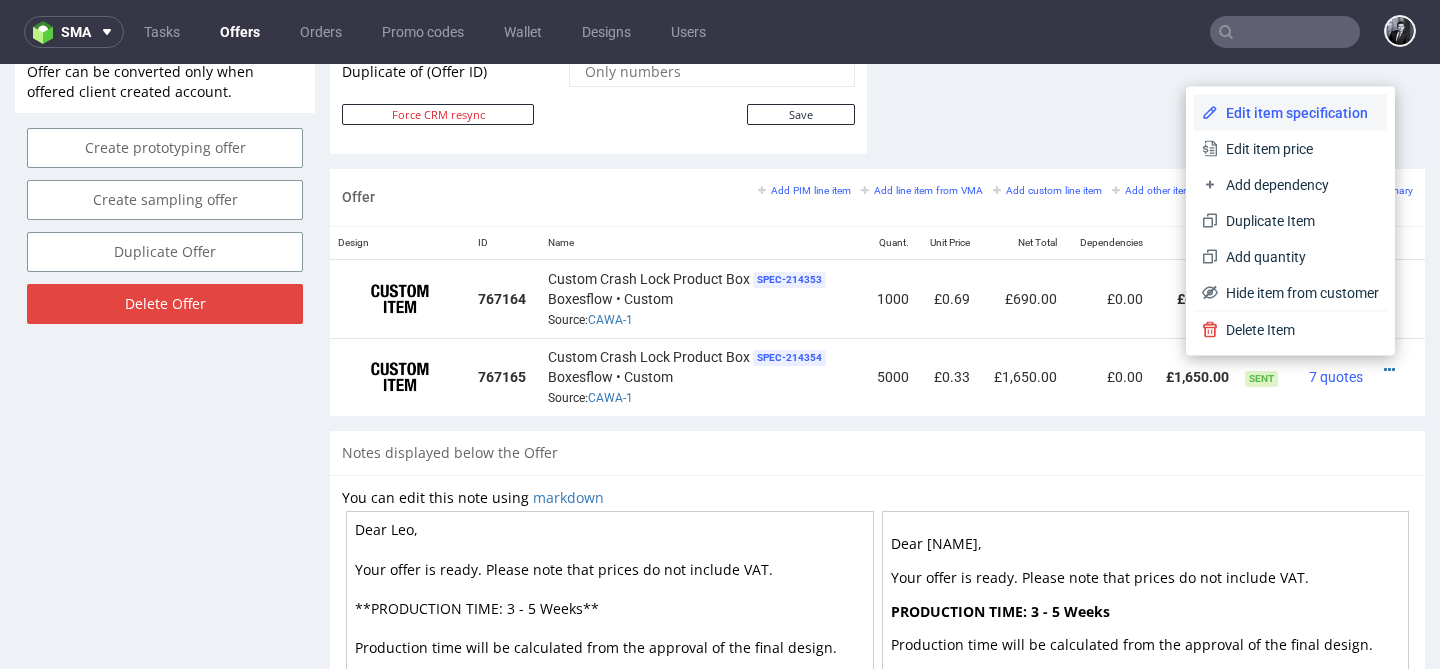click on "Edit item specification" at bounding box center [1298, 113] 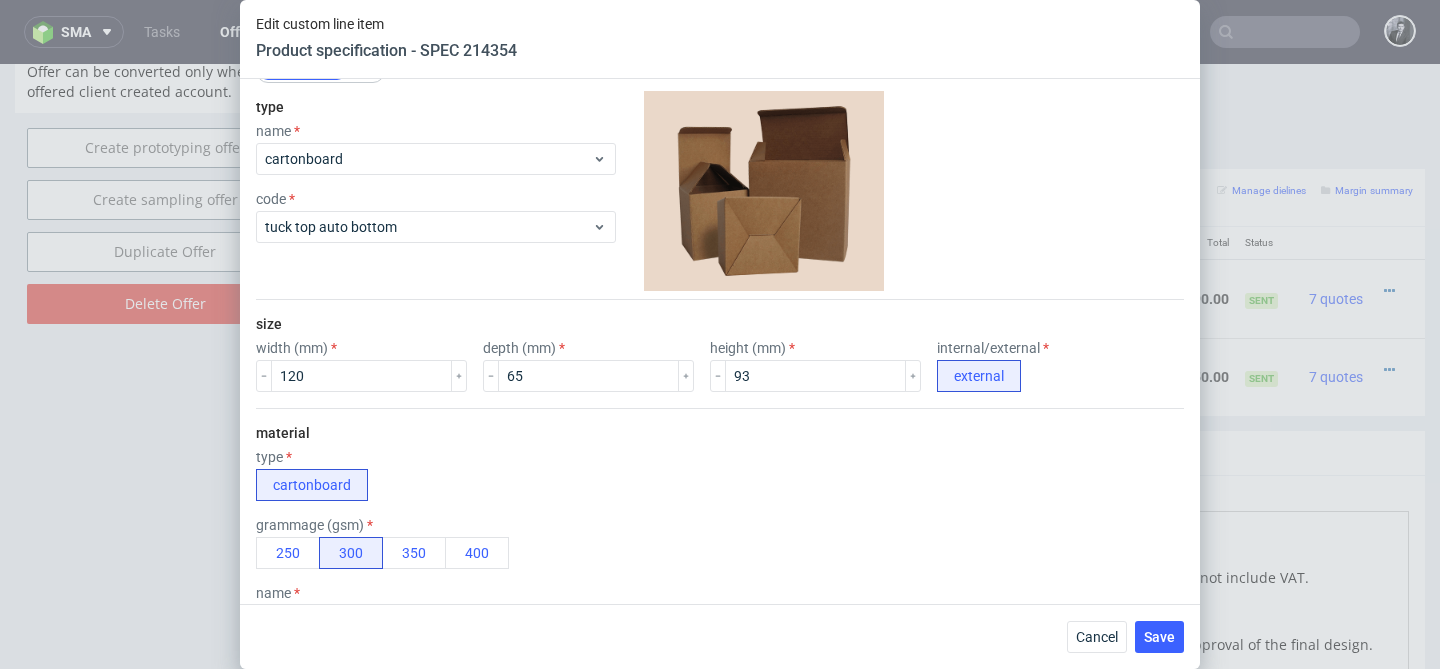 scroll, scrollTop: 0, scrollLeft: 0, axis: both 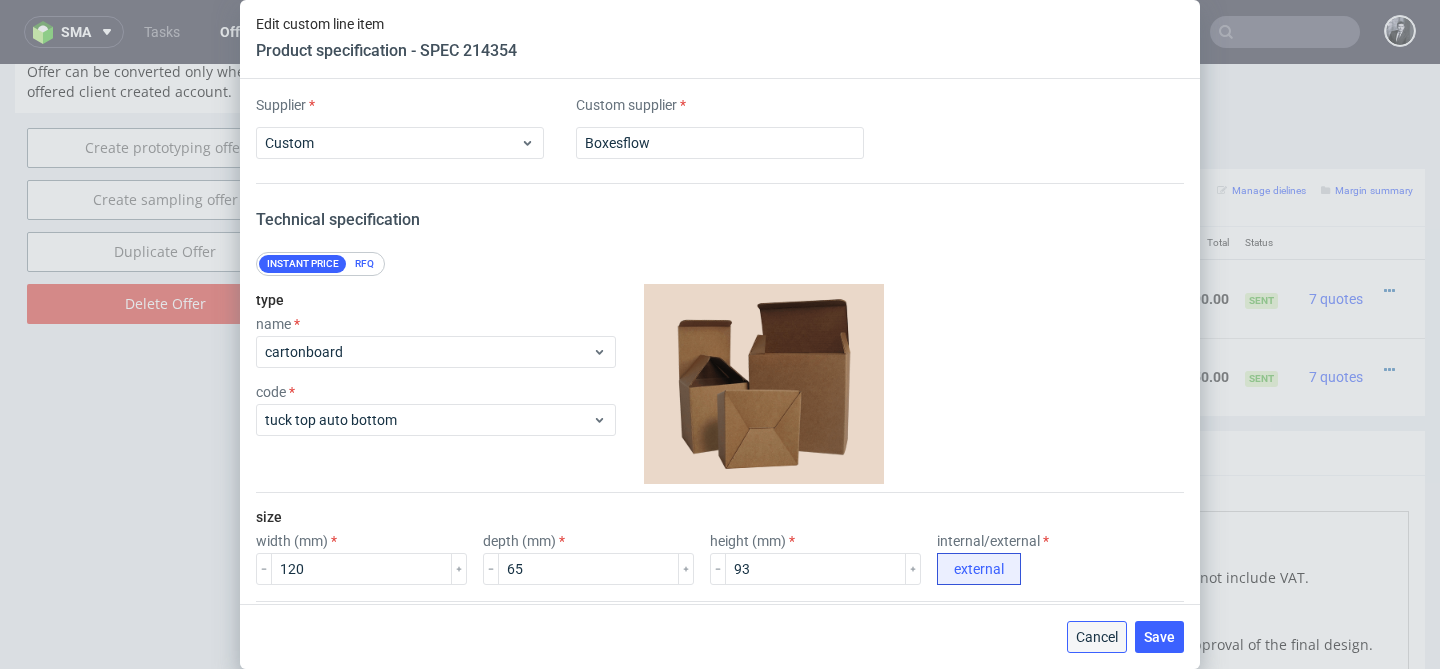 click on "Cancel" at bounding box center (1097, 637) 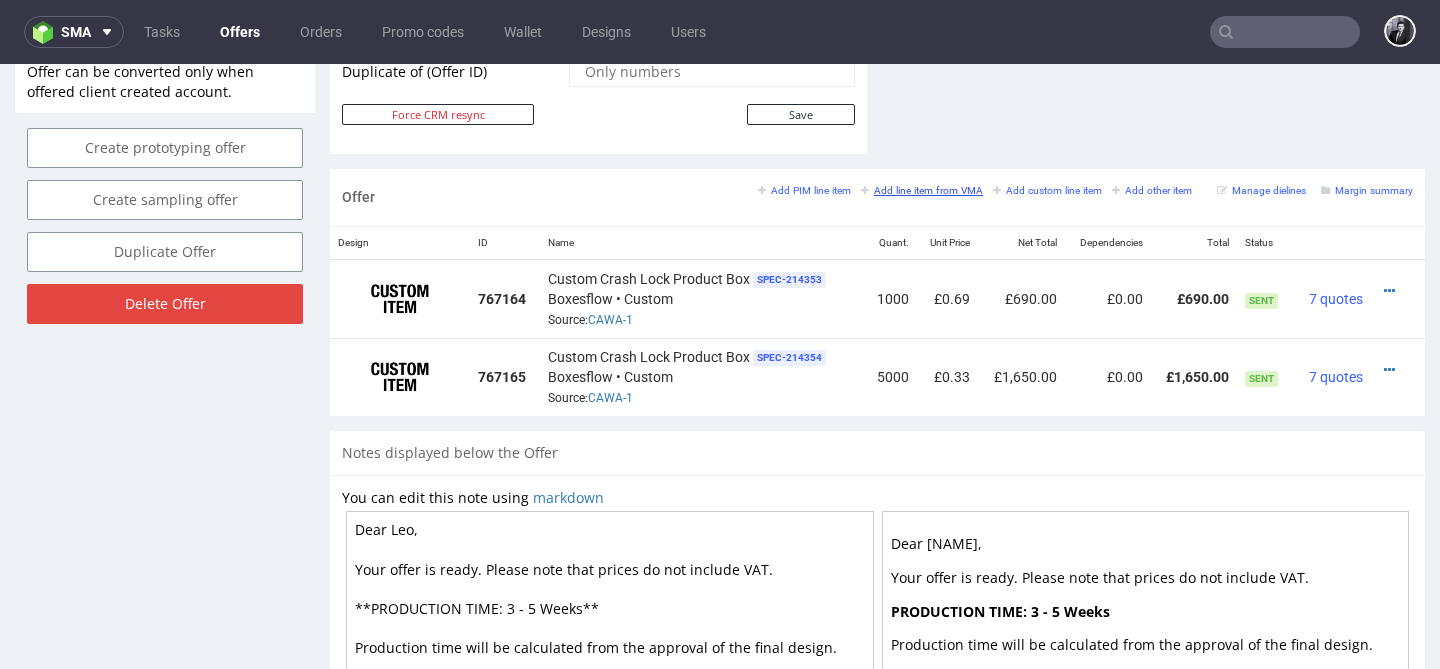 click on "Add line item from VMA" at bounding box center (922, 190) 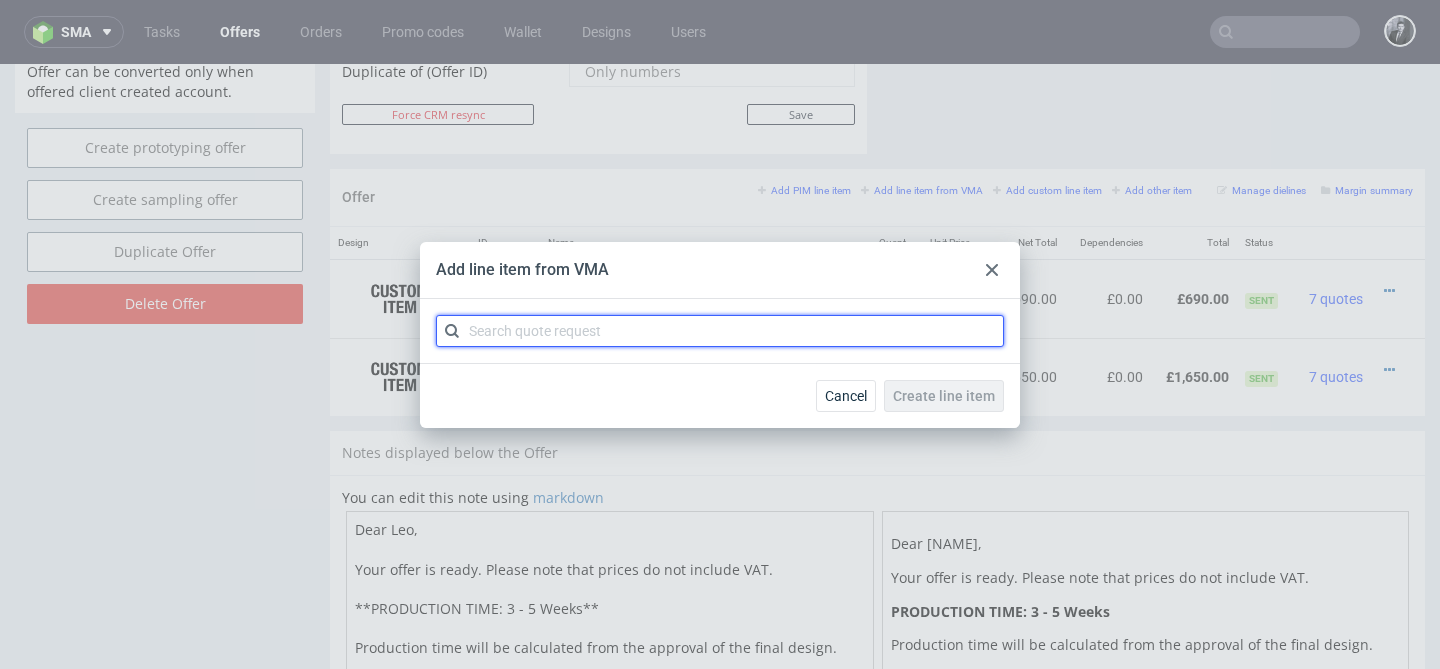 click at bounding box center (720, 331) 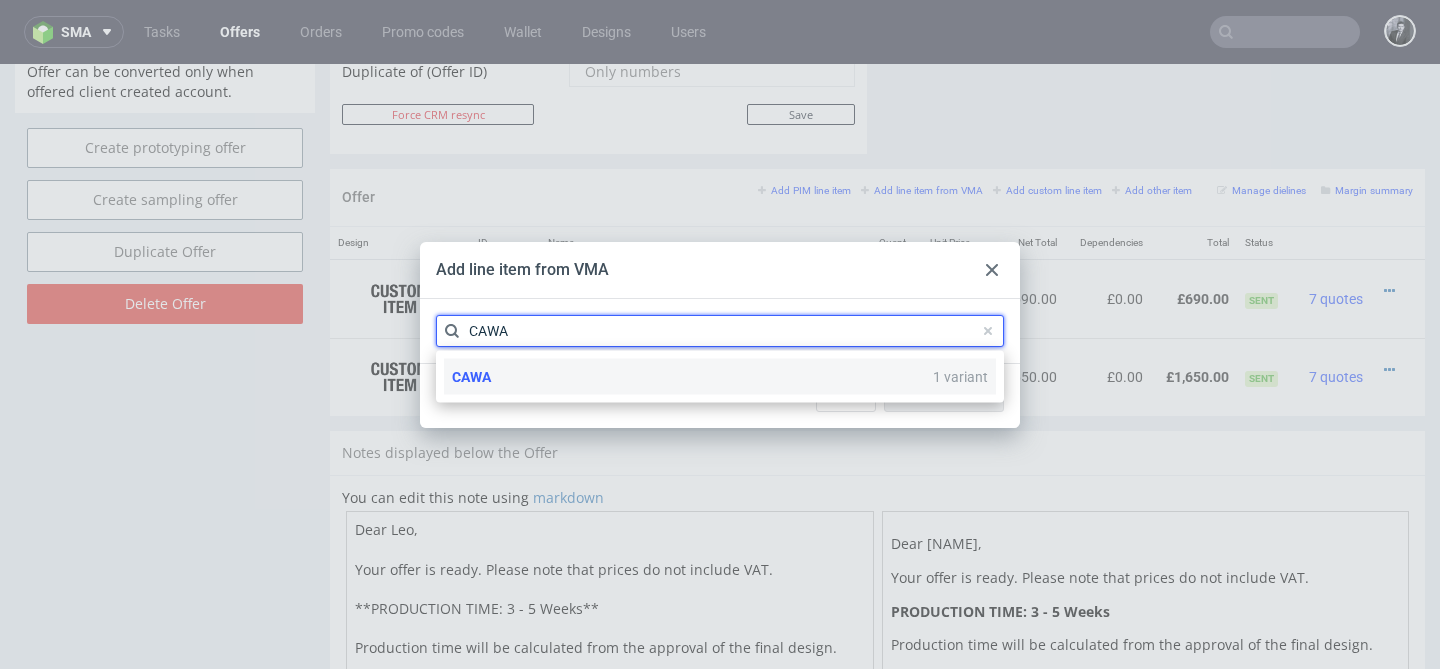 type on "CAWA" 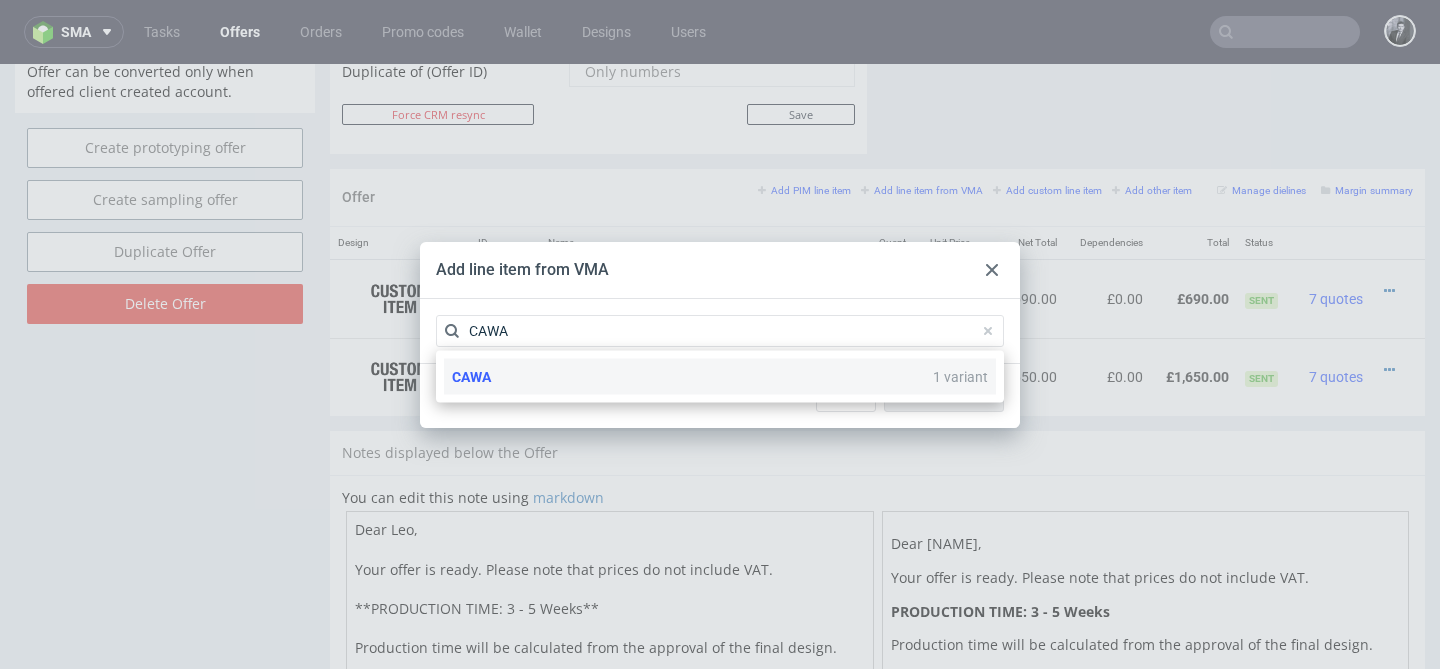 click on "CAWA 1 variant" at bounding box center (720, 377) 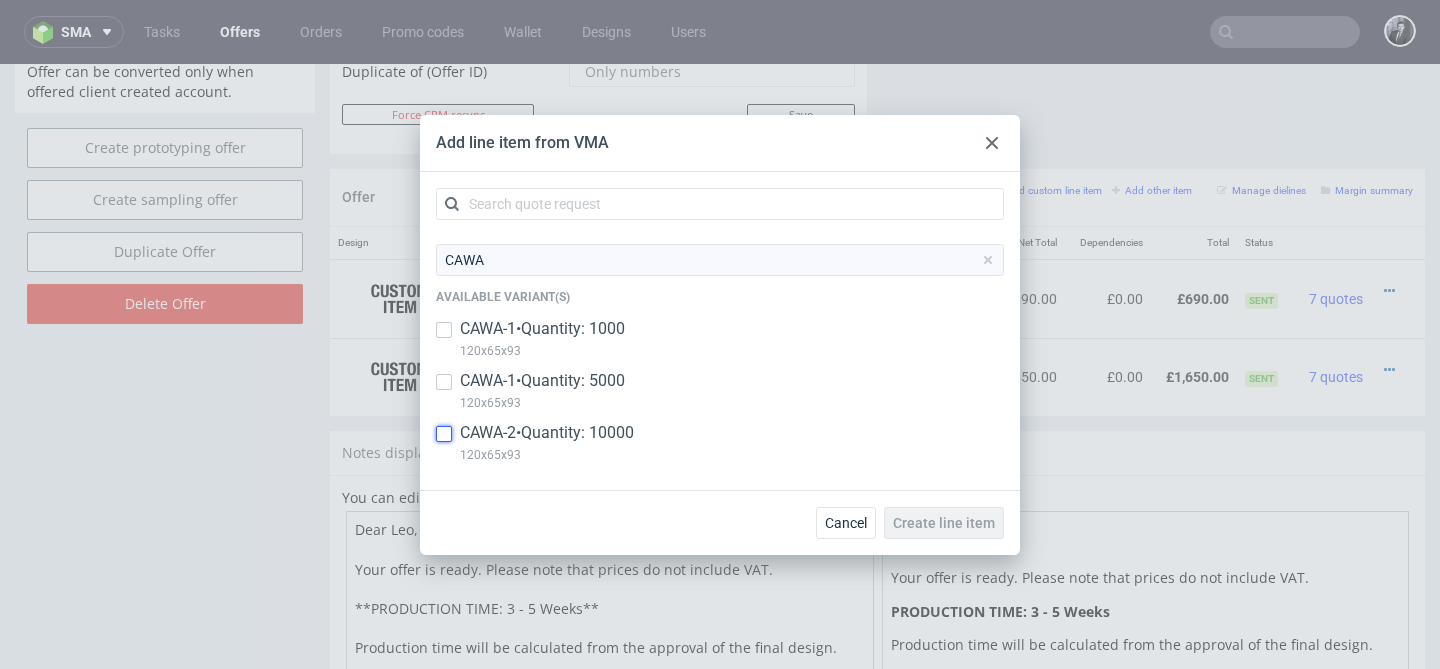 click at bounding box center (444, 434) 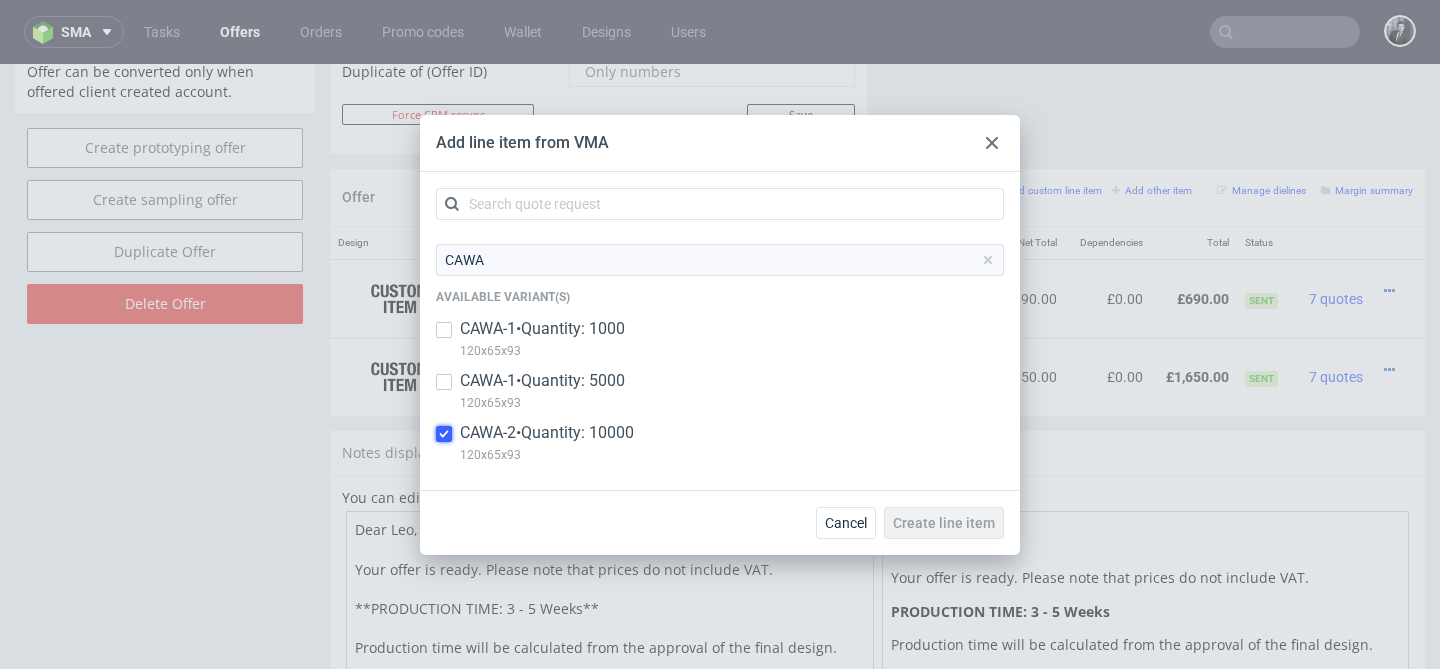 checkbox on "true" 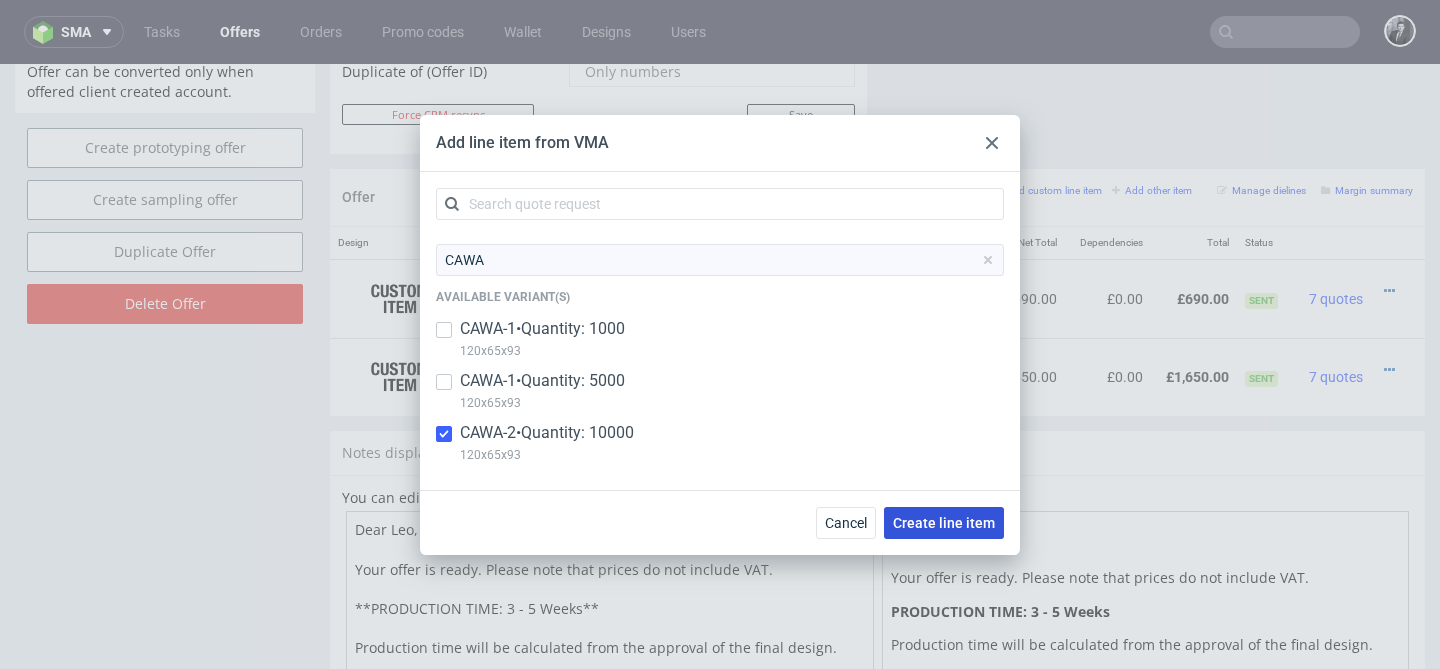 click on "Create line item" at bounding box center (944, 523) 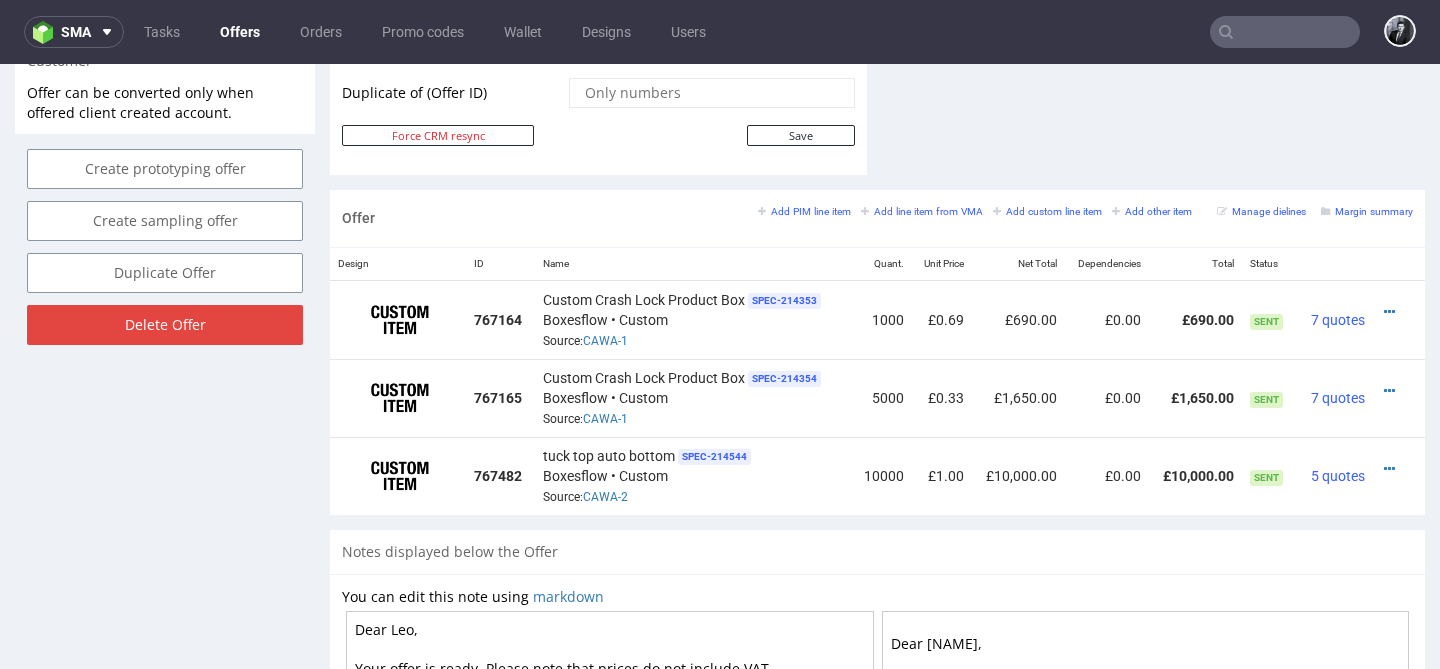 scroll, scrollTop: 1120, scrollLeft: 0, axis: vertical 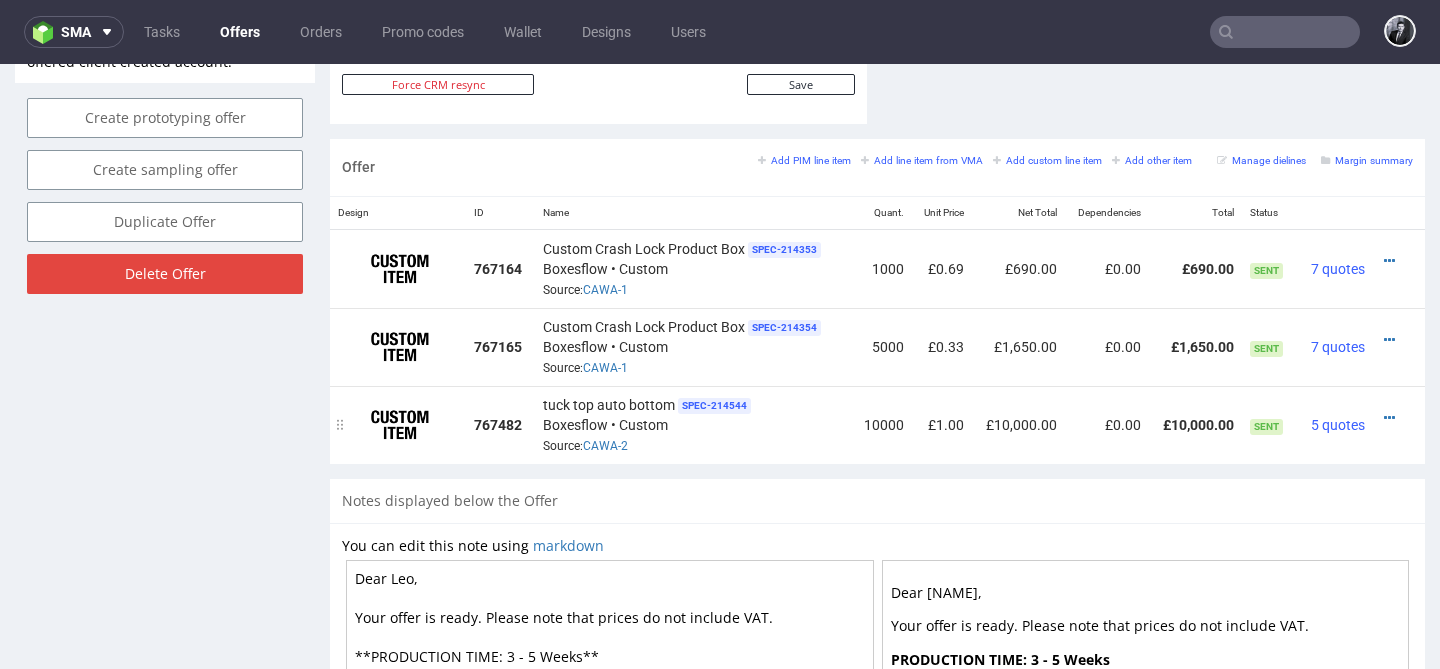 click at bounding box center [1393, 418] 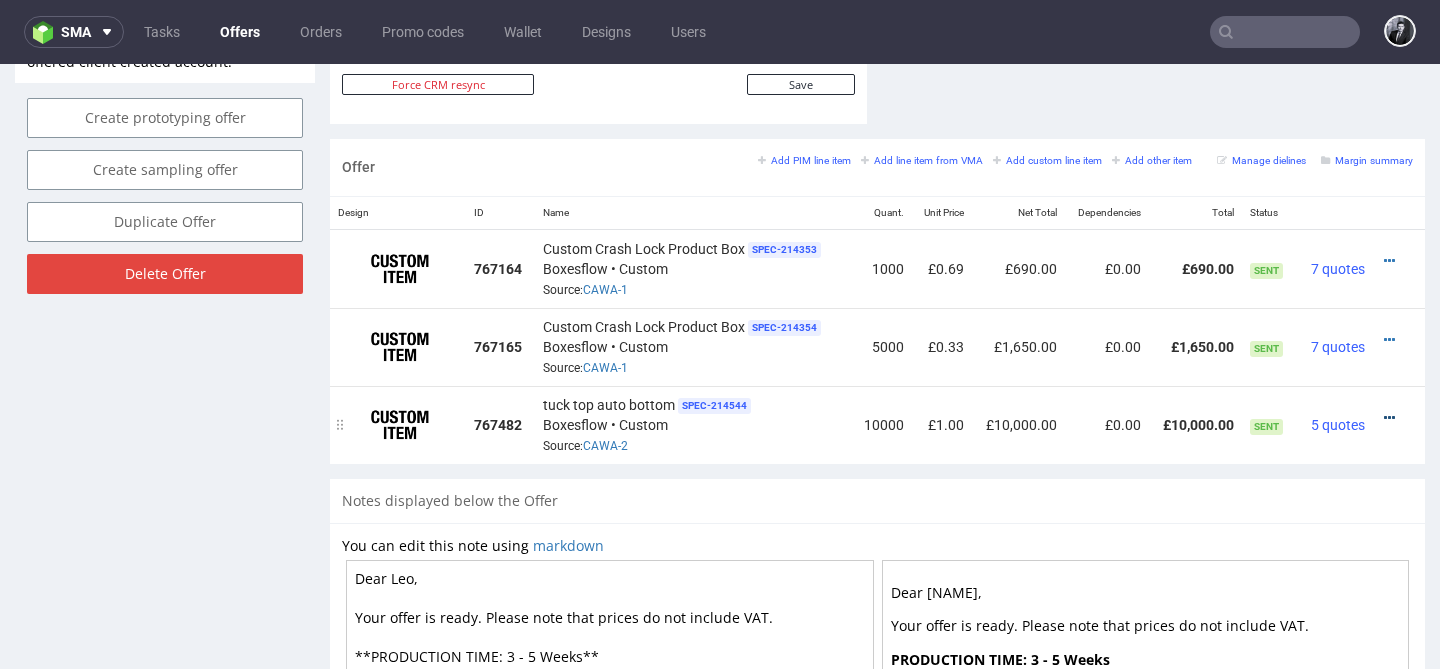 click at bounding box center (1389, 418) 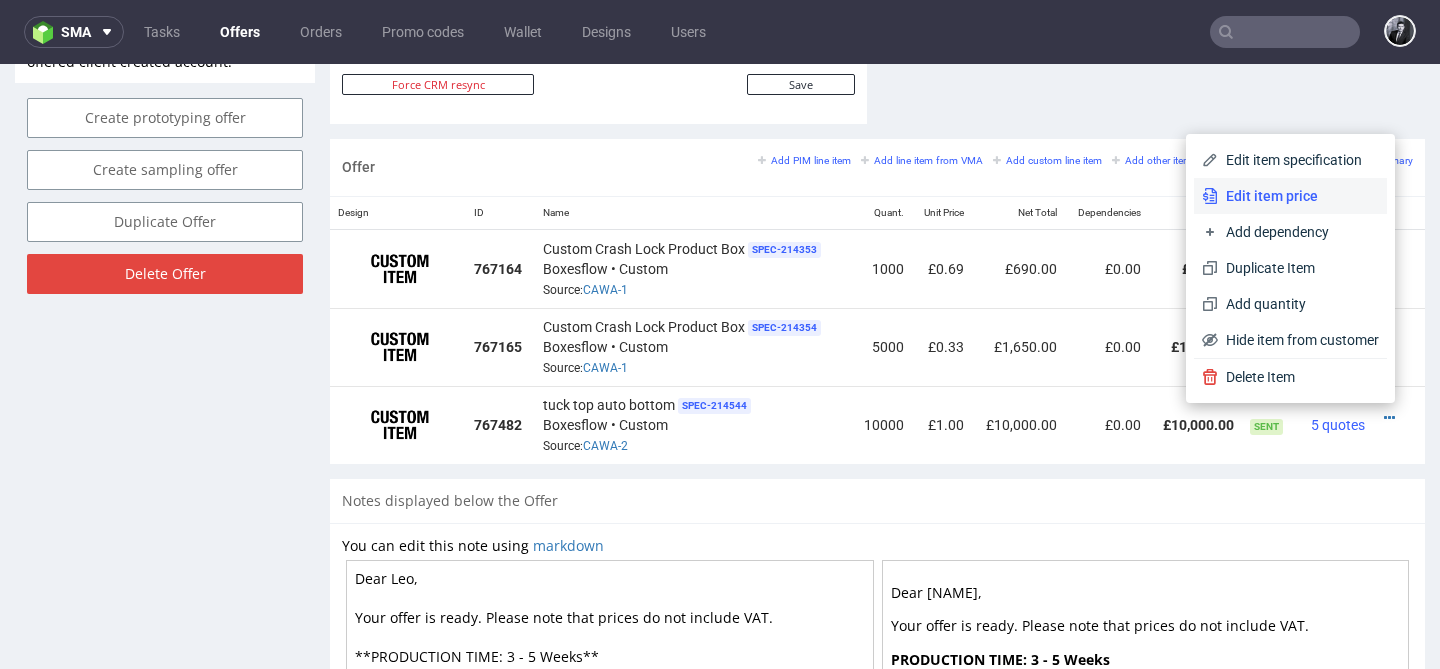 click on "Edit item price" at bounding box center [1298, 196] 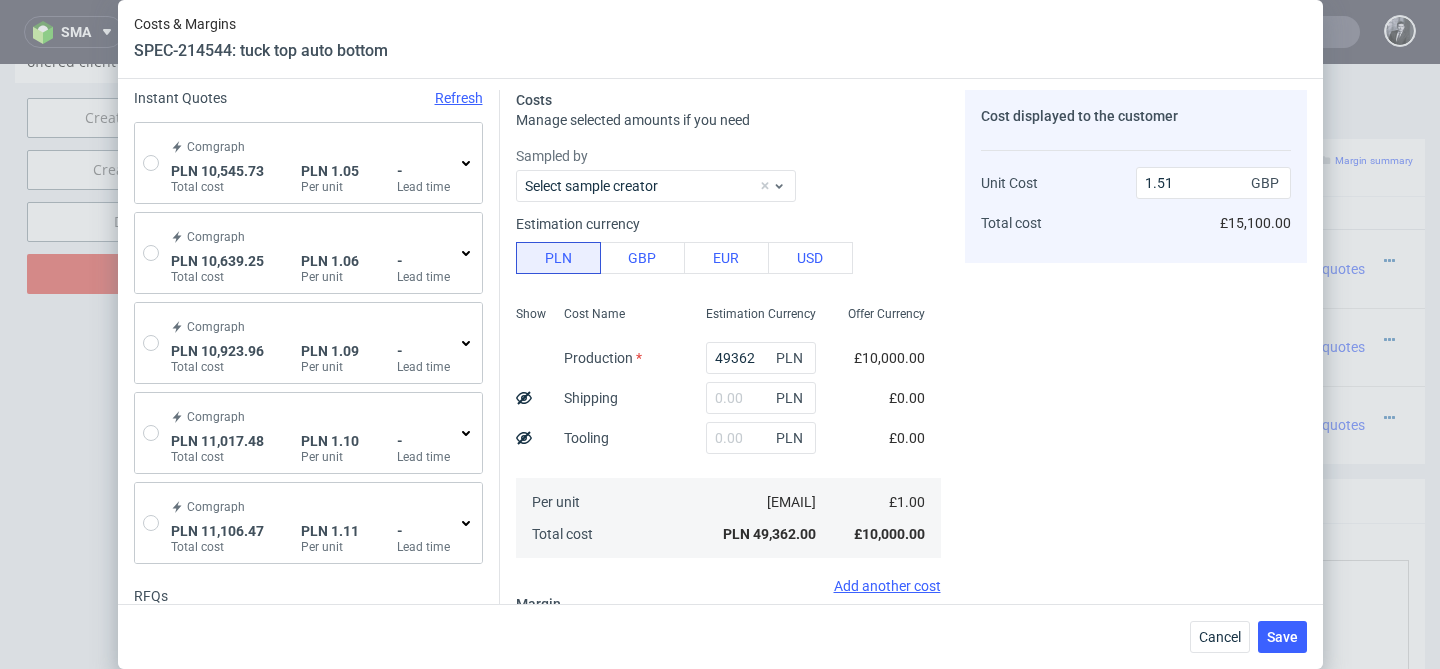 scroll, scrollTop: 0, scrollLeft: 0, axis: both 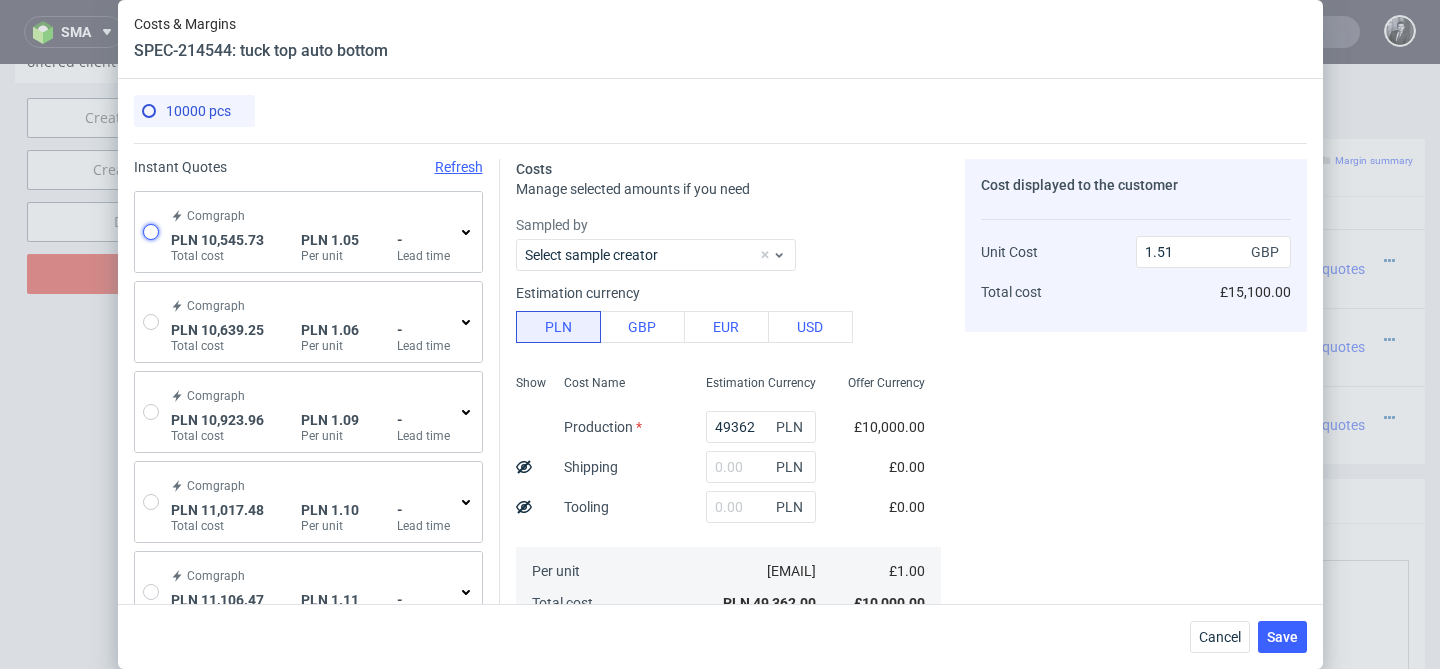 click at bounding box center [151, 232] 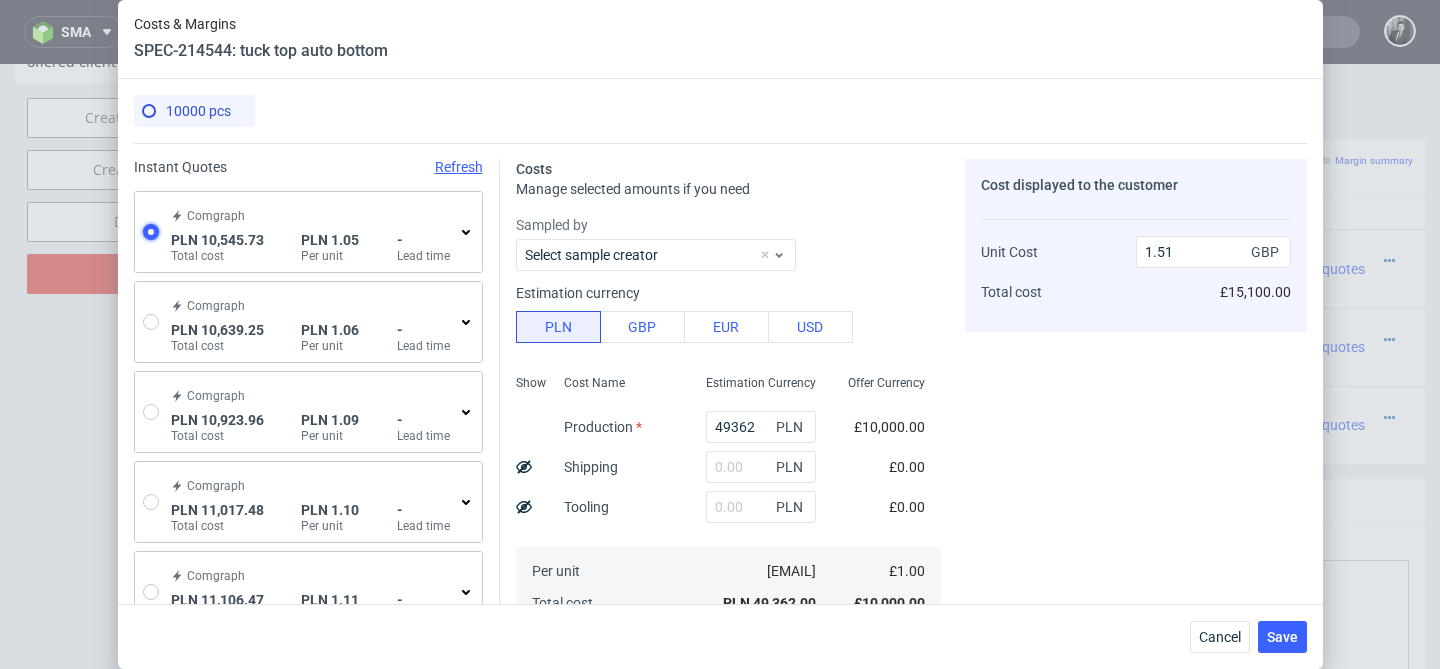 radio on "true" 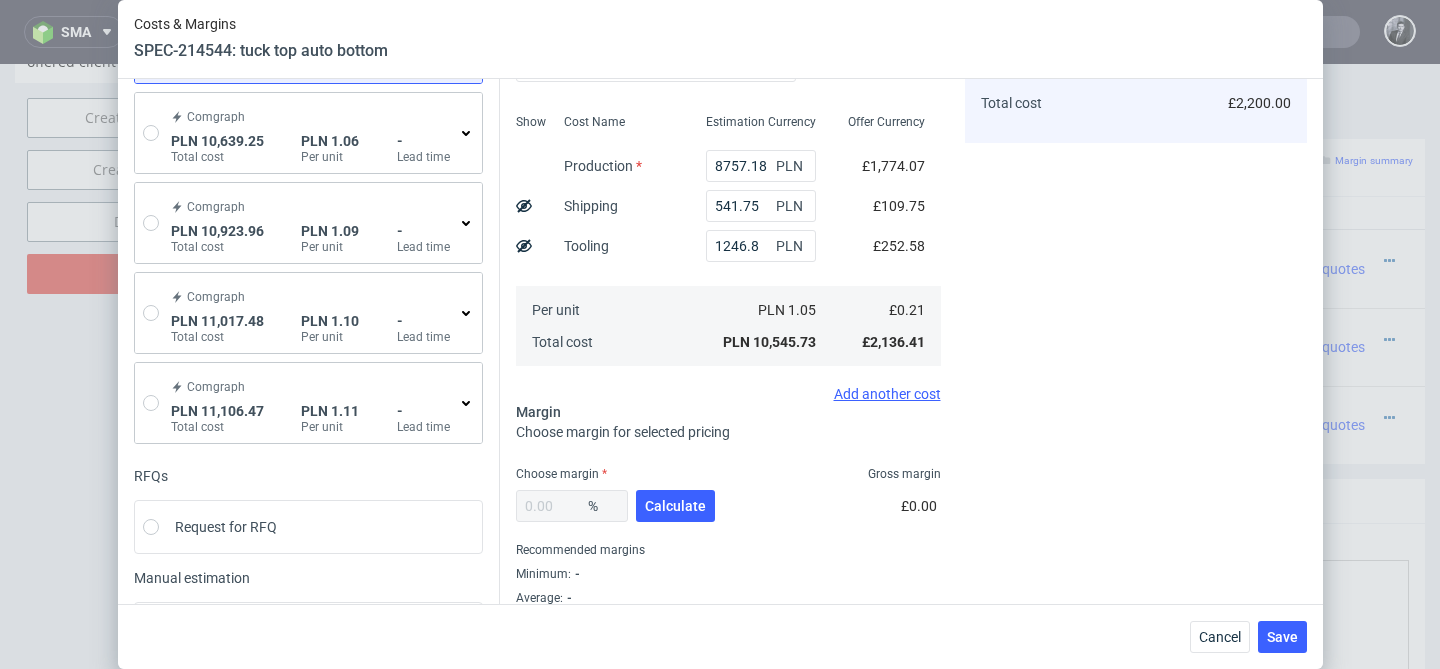 scroll, scrollTop: 196, scrollLeft: 0, axis: vertical 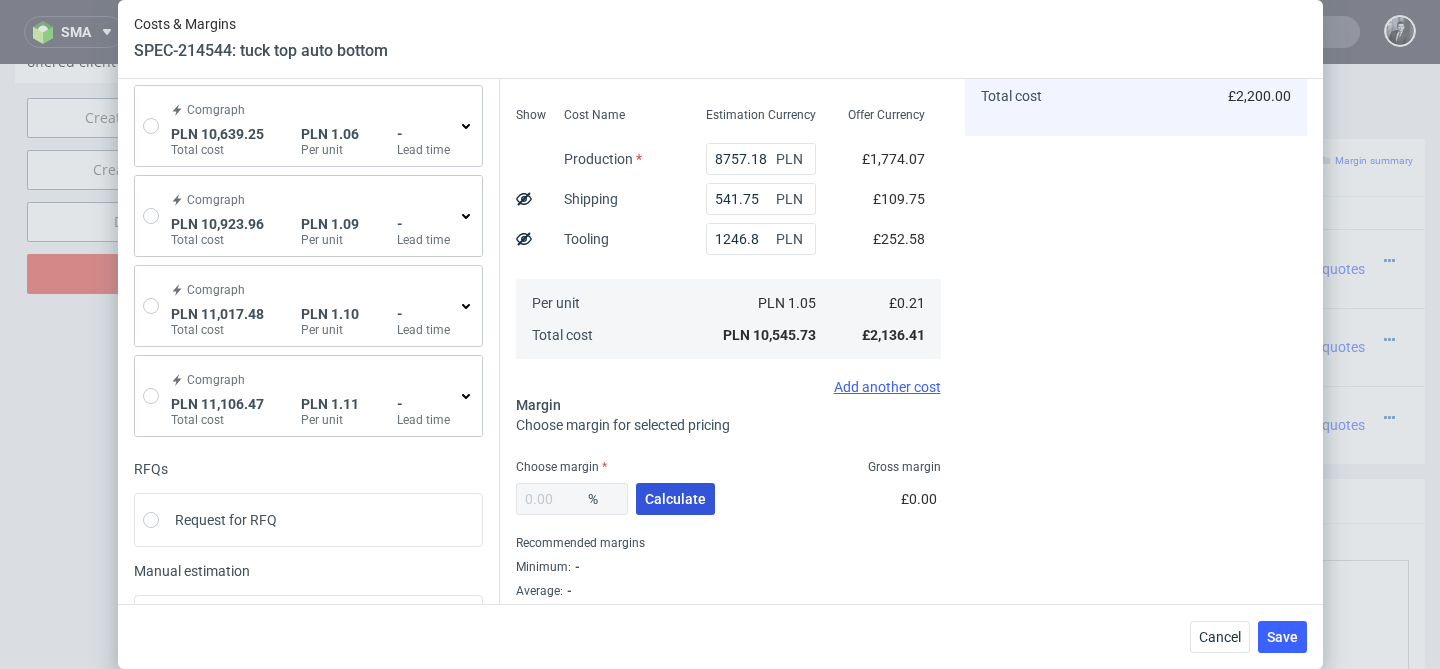 click on "Calculate" at bounding box center (675, 499) 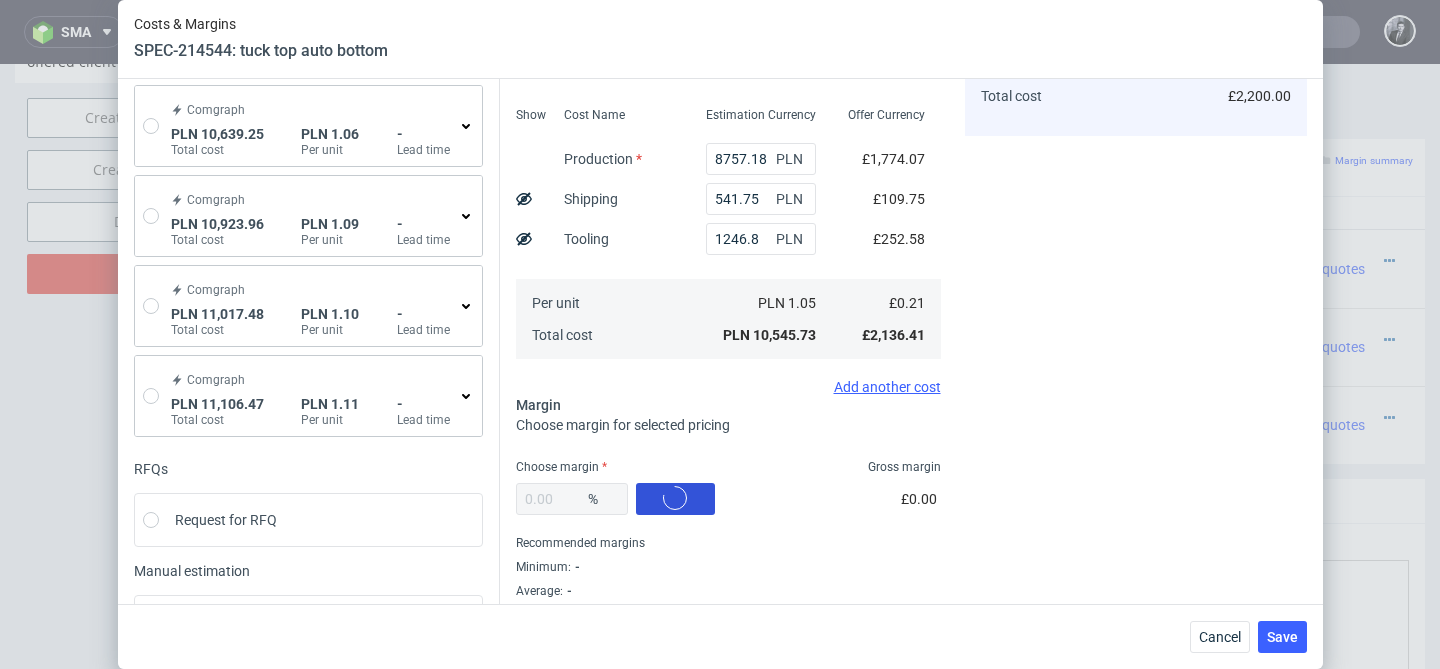 type on "33.32" 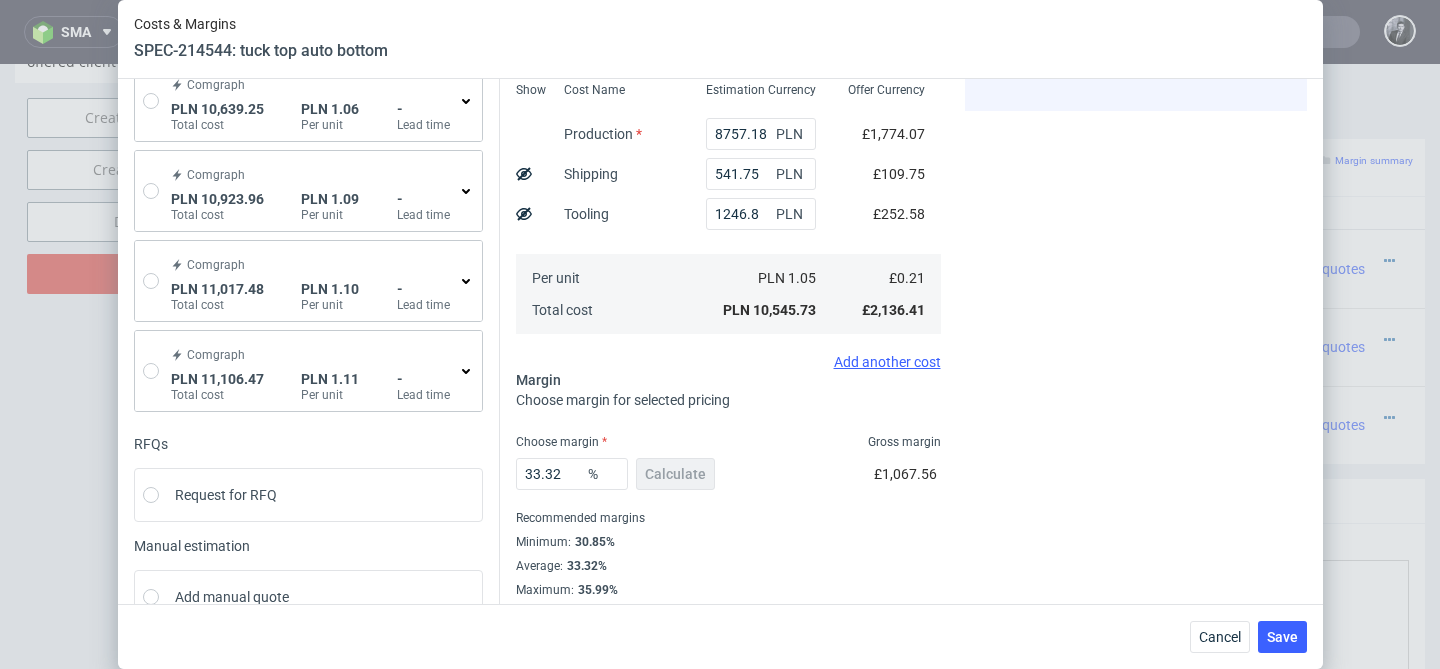 scroll, scrollTop: 241, scrollLeft: 0, axis: vertical 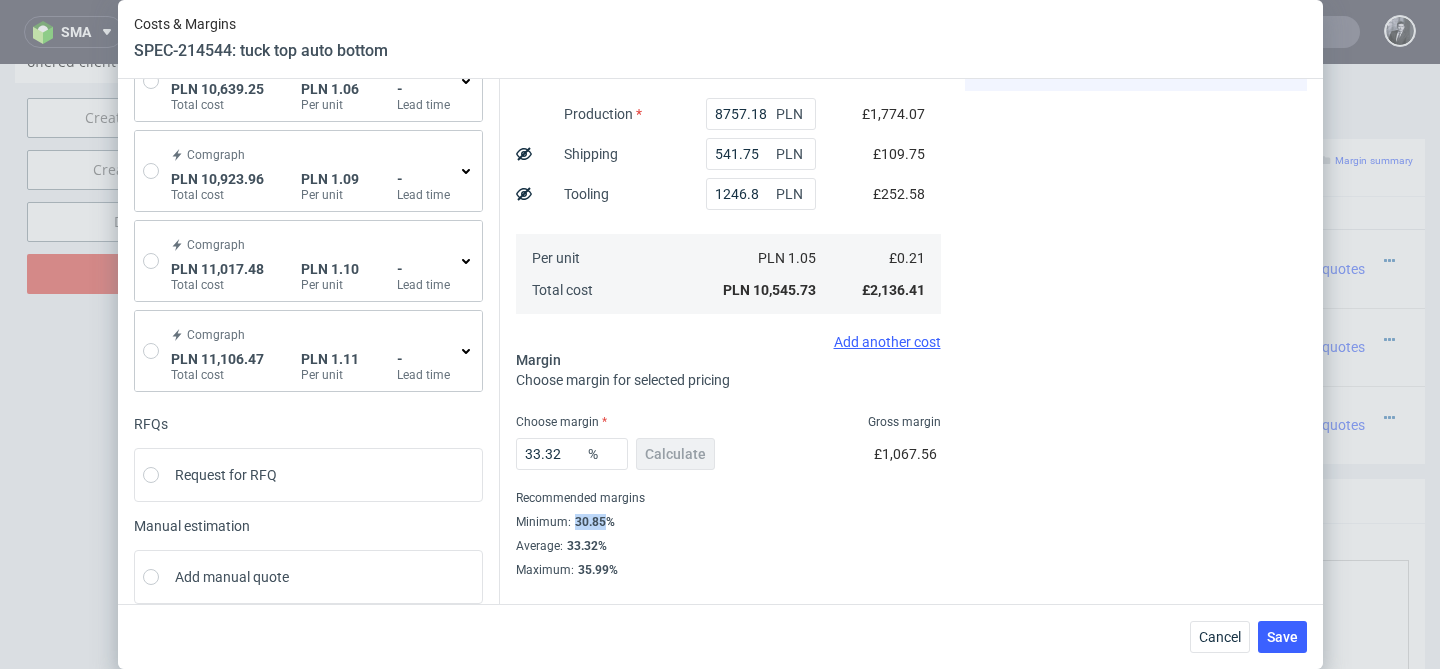 drag, startPoint x: 606, startPoint y: 520, endPoint x: 573, endPoint y: 520, distance: 33 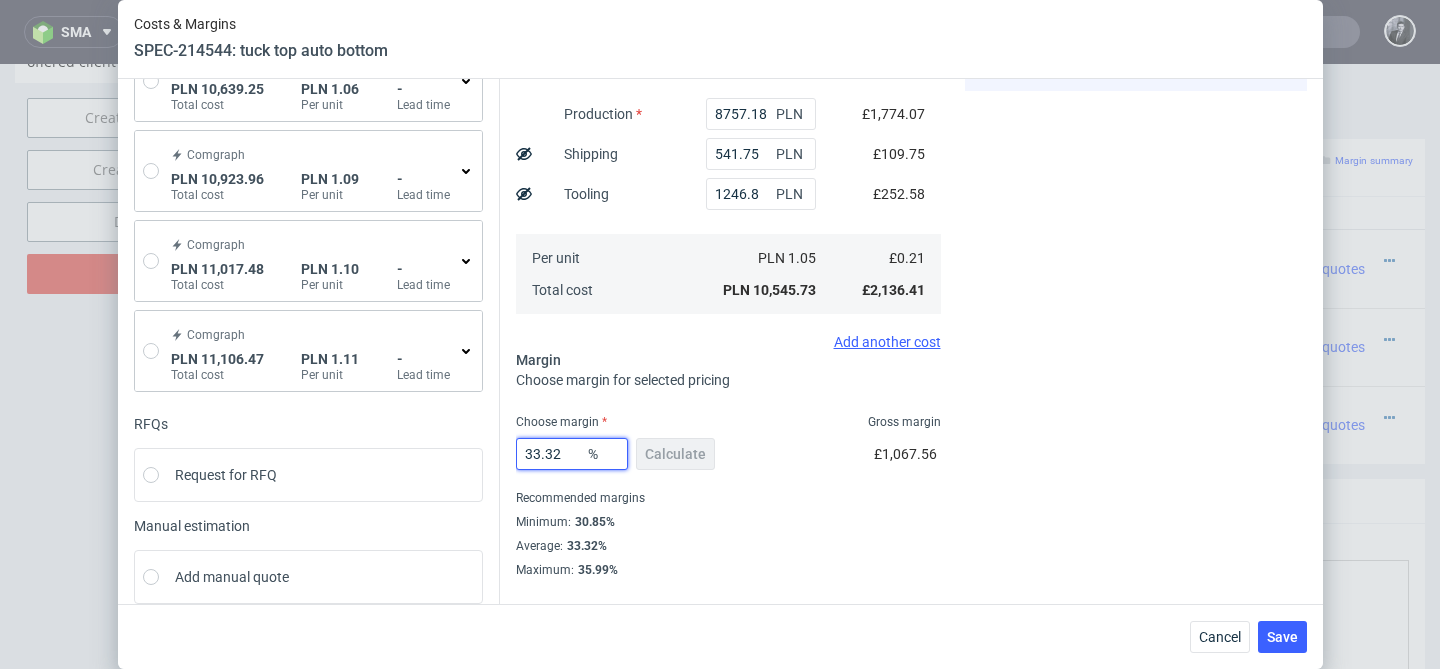 drag, startPoint x: 582, startPoint y: 459, endPoint x: 482, endPoint y: 451, distance: 100.31949 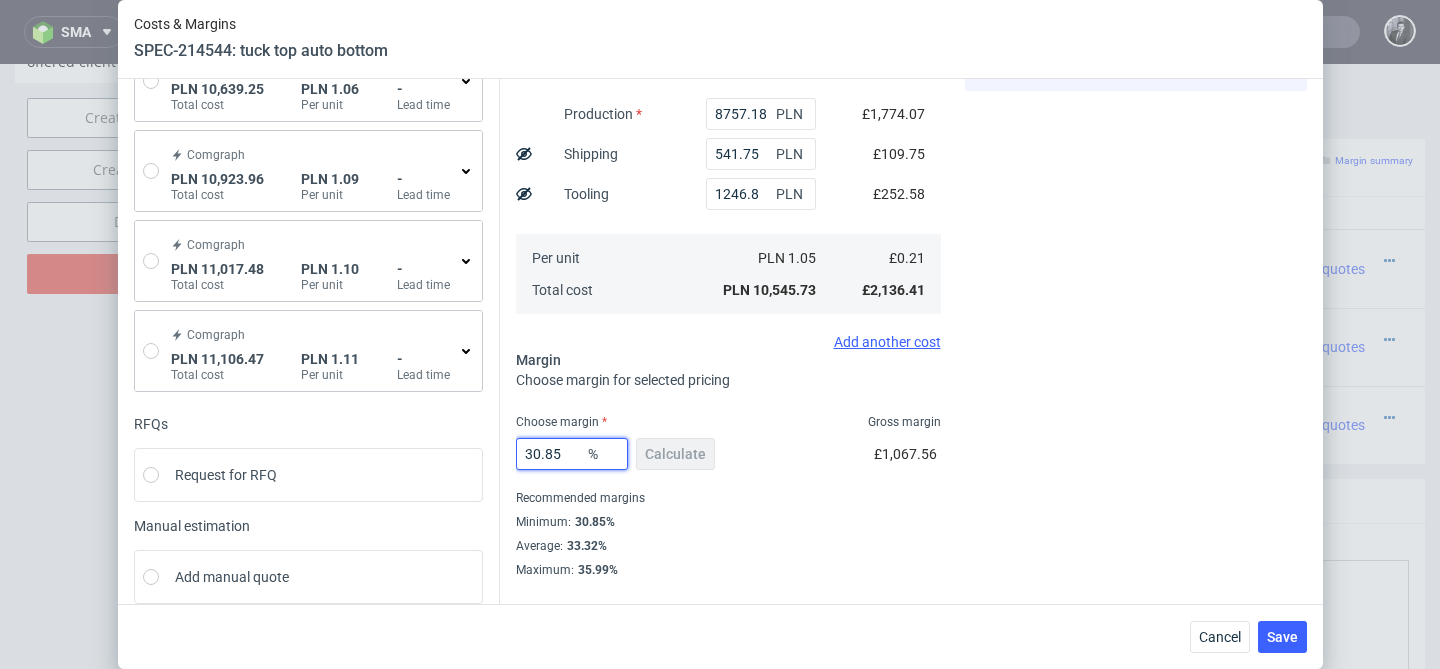 type on "0.31" 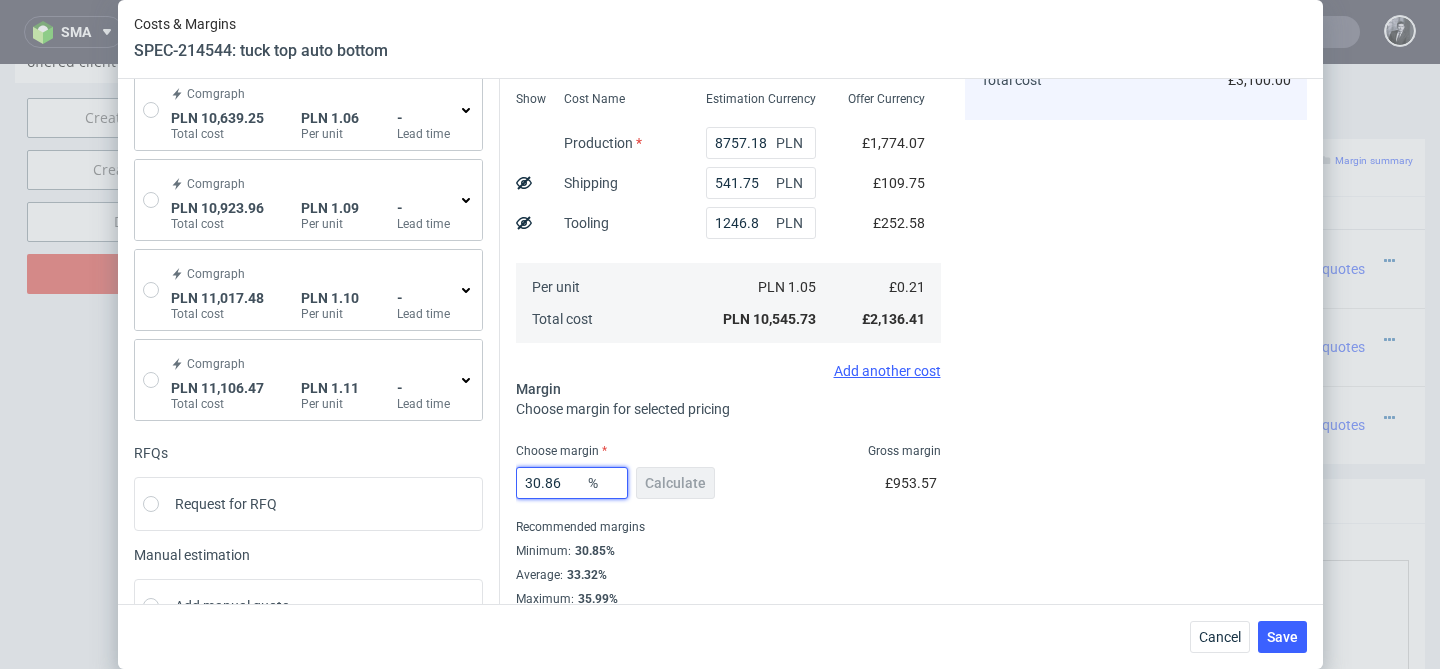 scroll, scrollTop: 273, scrollLeft: 0, axis: vertical 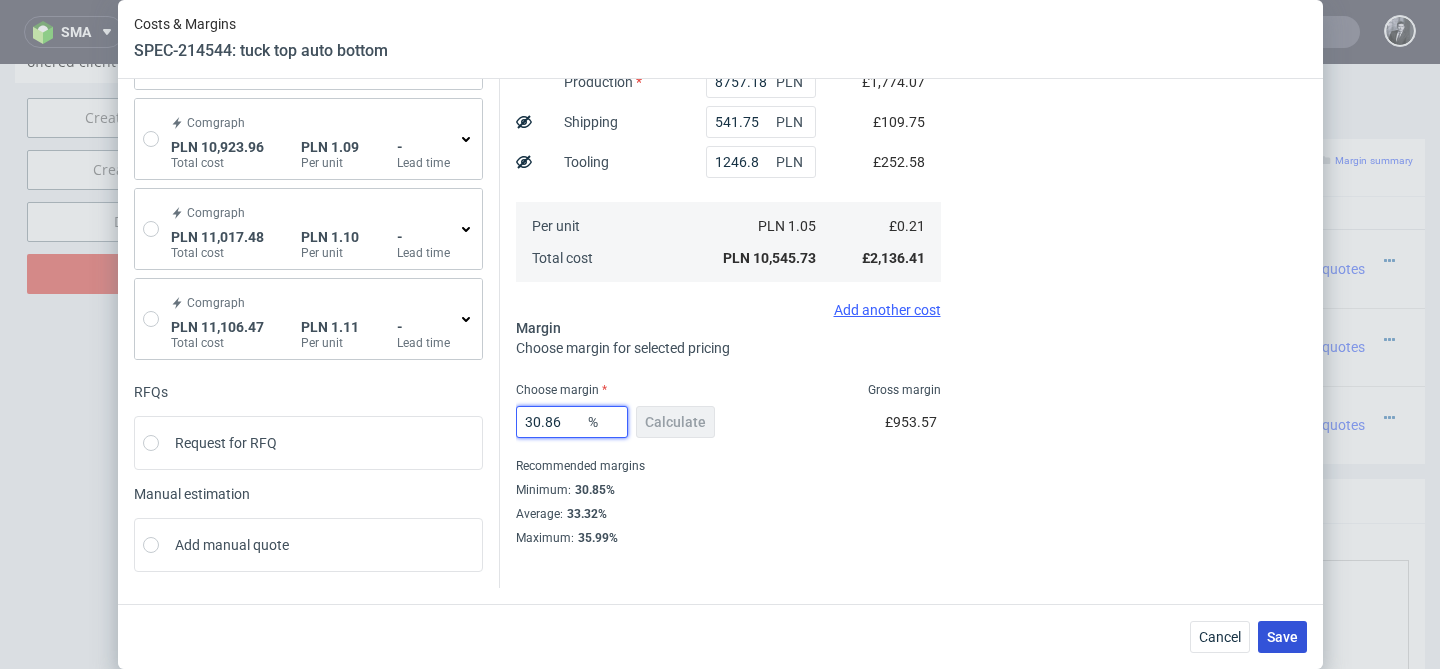 type on "30.86" 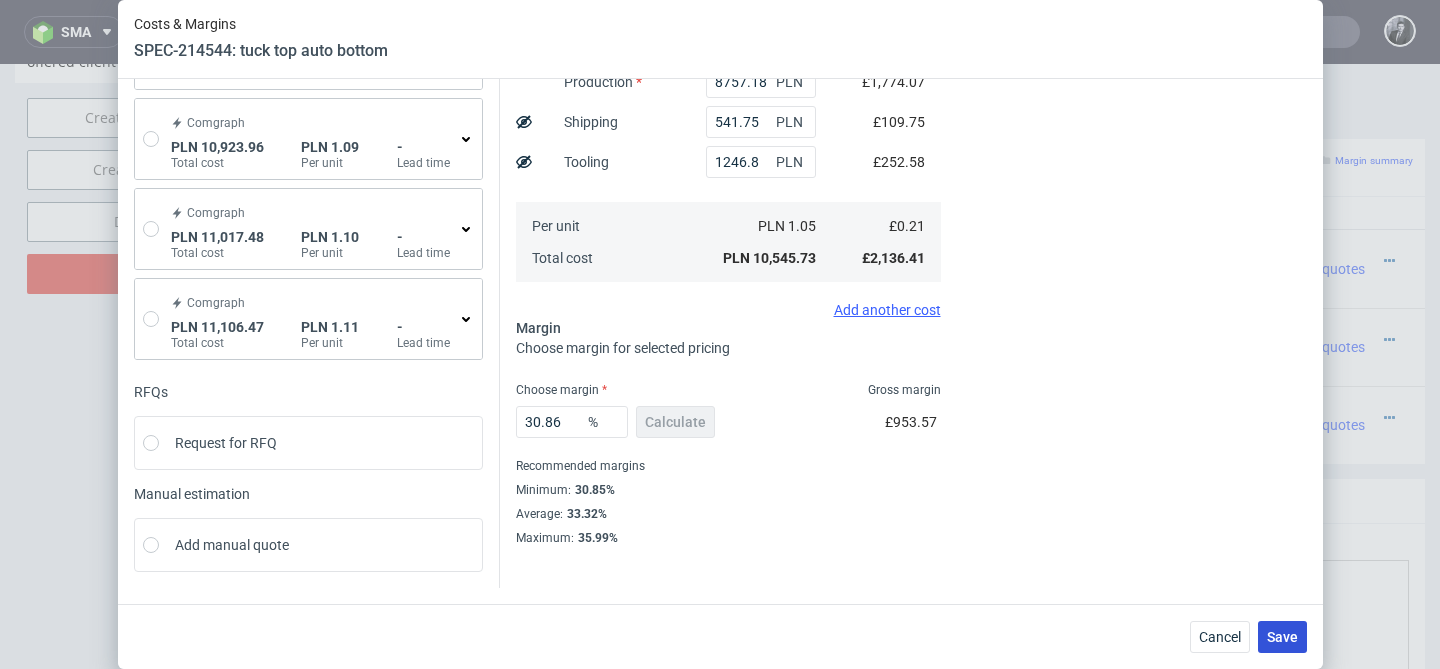 click on "Save" at bounding box center (1282, 637) 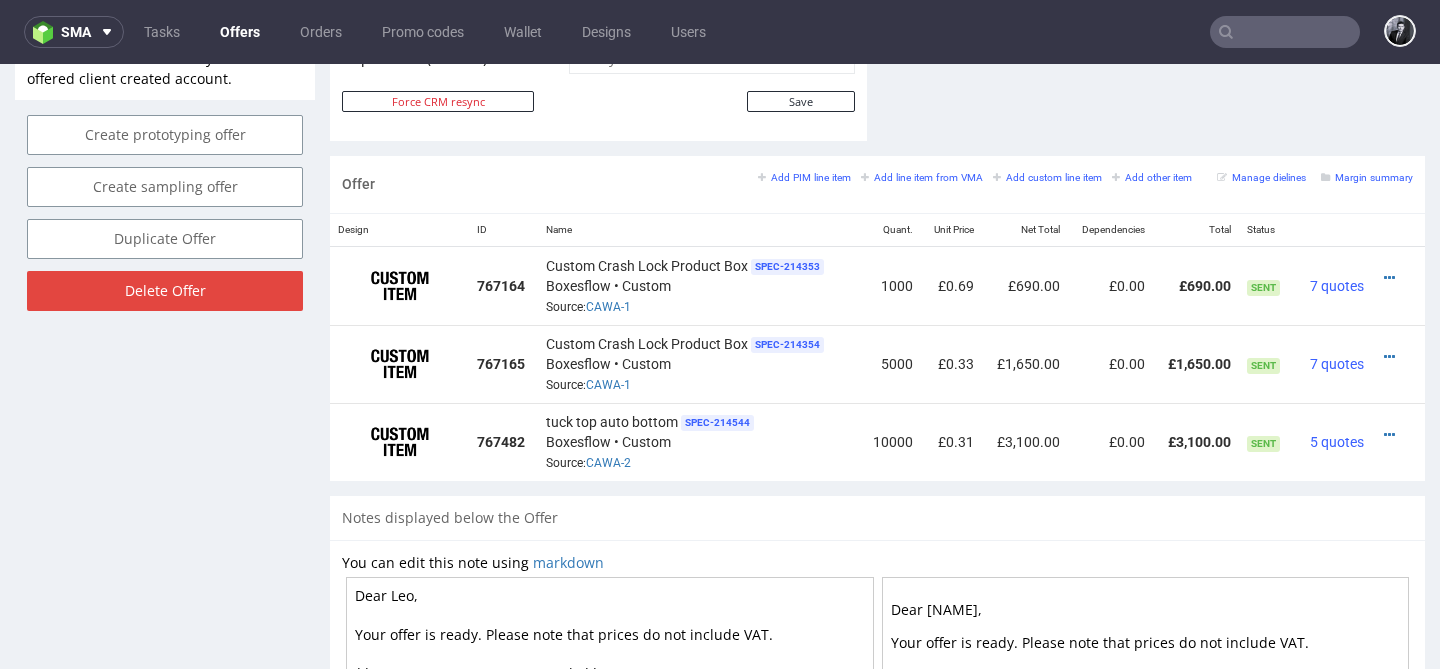 scroll, scrollTop: 1107, scrollLeft: 0, axis: vertical 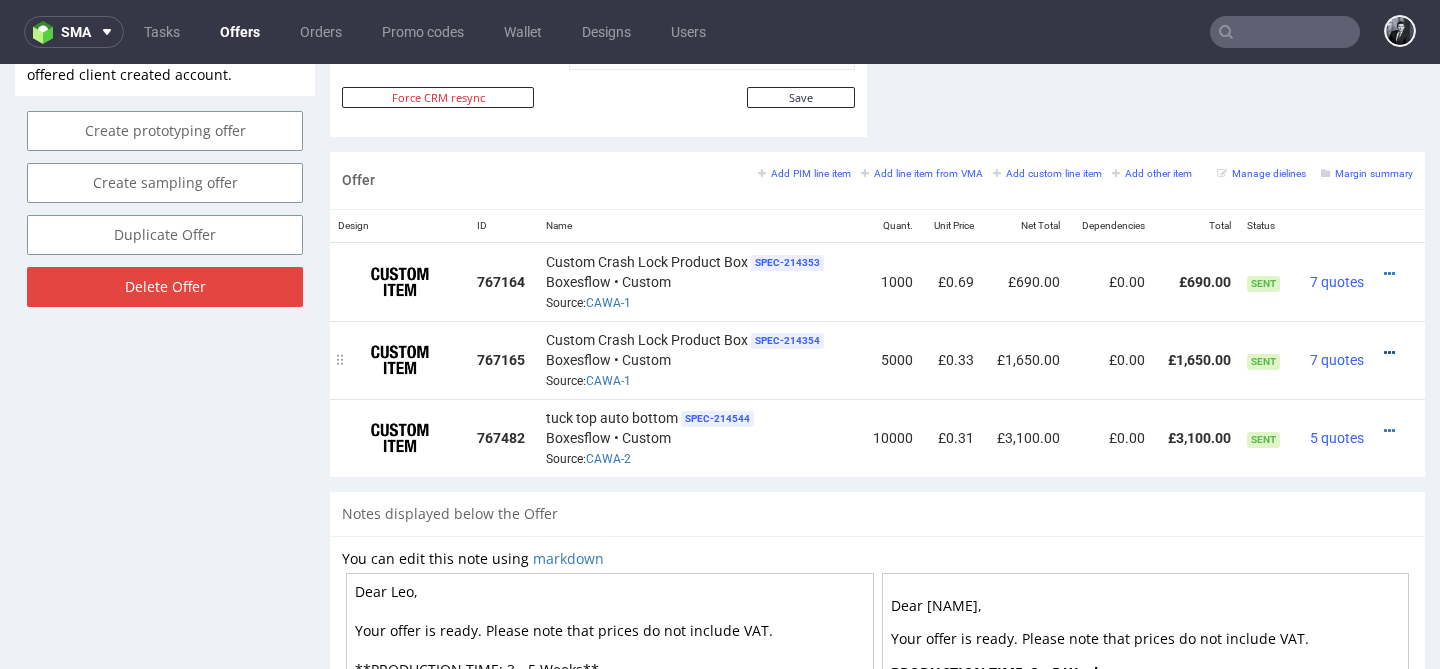 click at bounding box center (1389, 353) 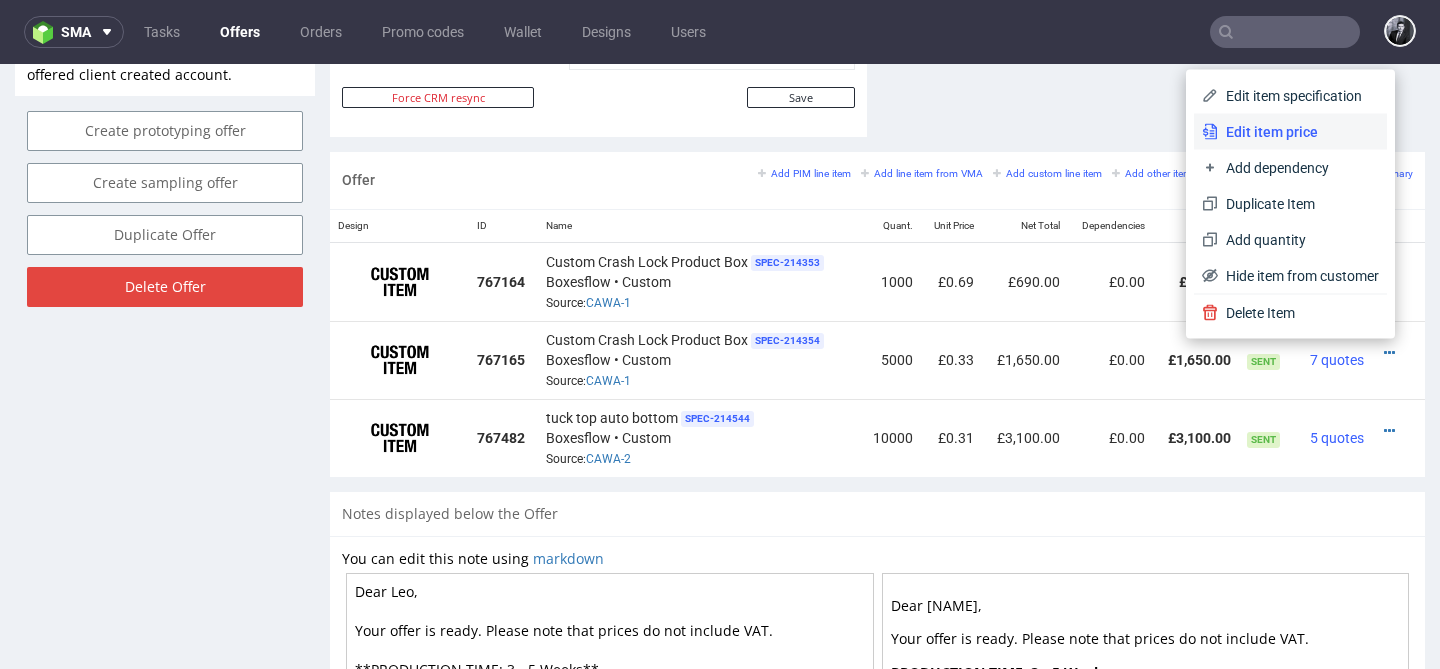 click on "Edit item price" at bounding box center (1298, 132) 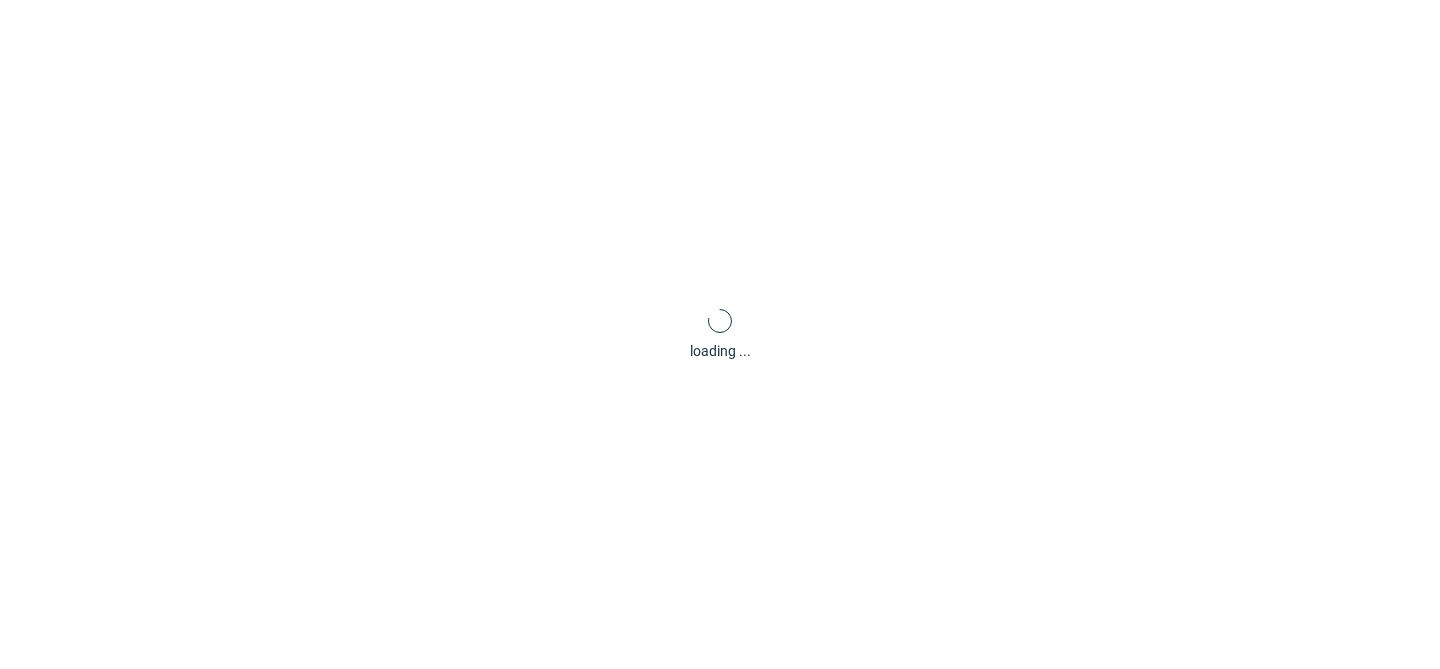 scroll, scrollTop: 0, scrollLeft: 0, axis: both 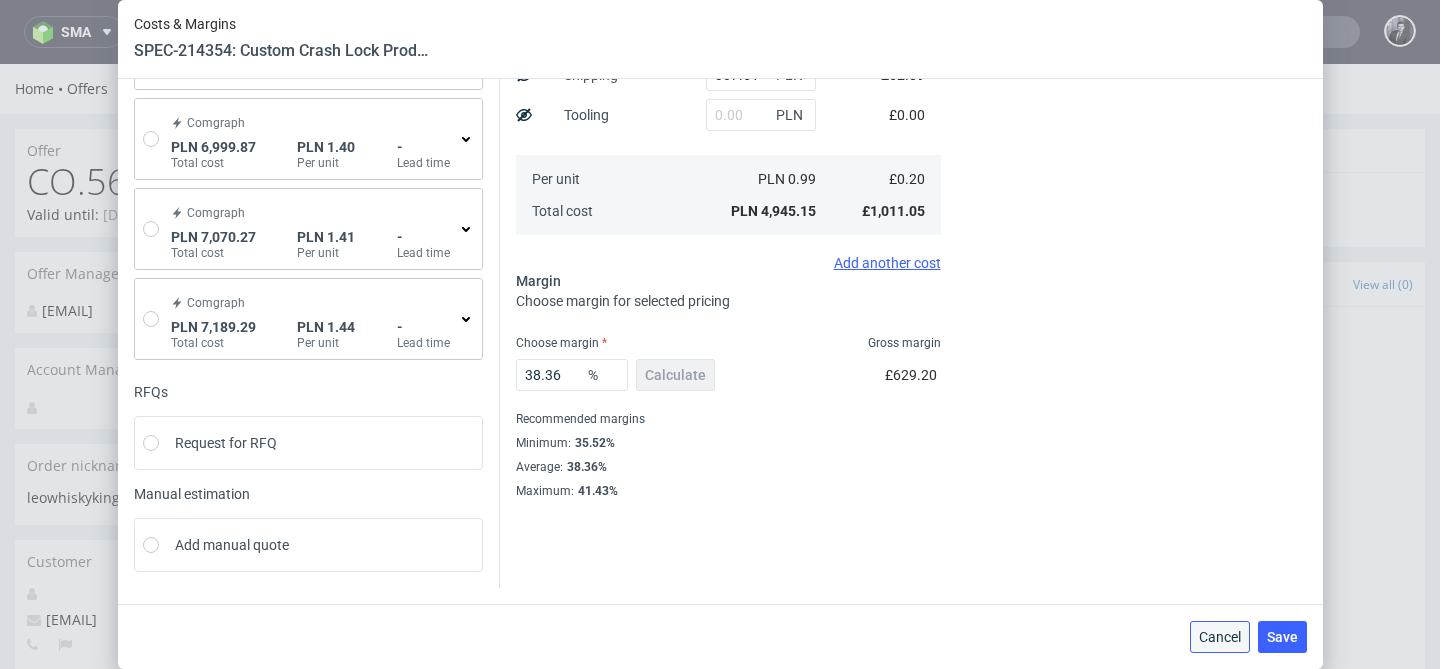 click on "Cancel" at bounding box center [1220, 637] 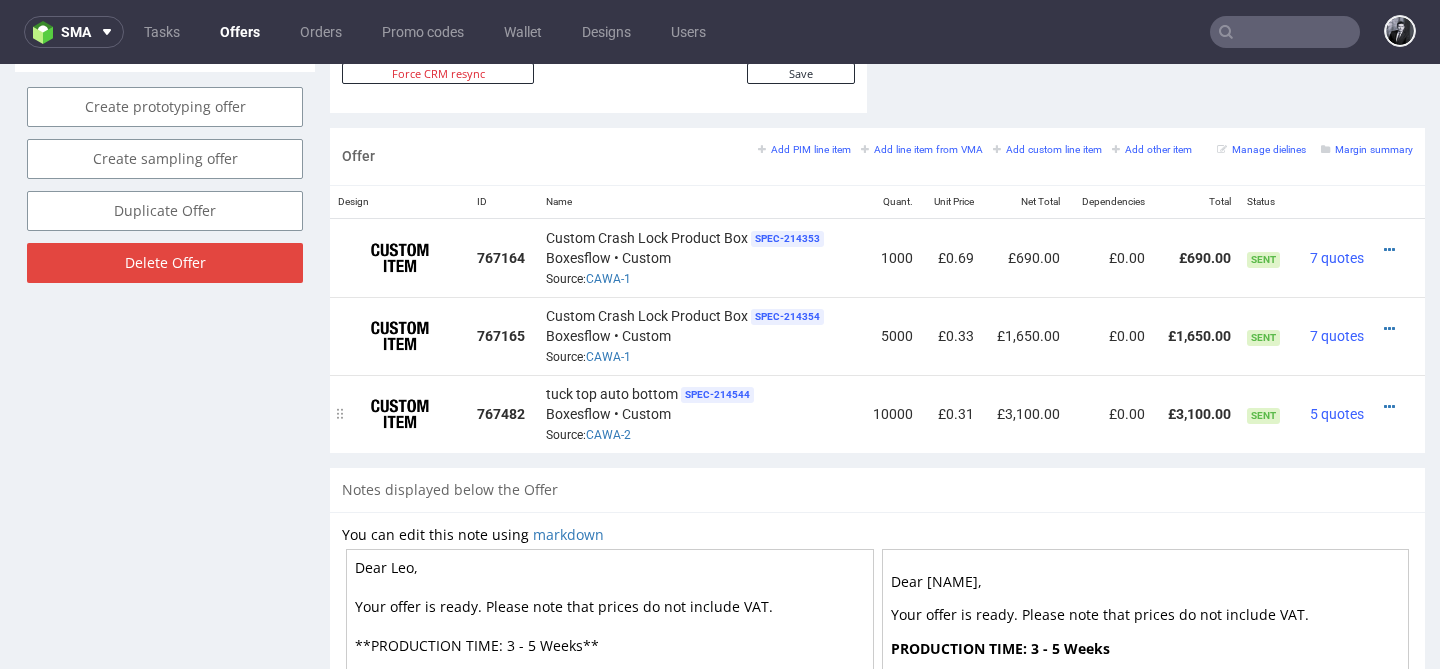 scroll, scrollTop: 1130, scrollLeft: 0, axis: vertical 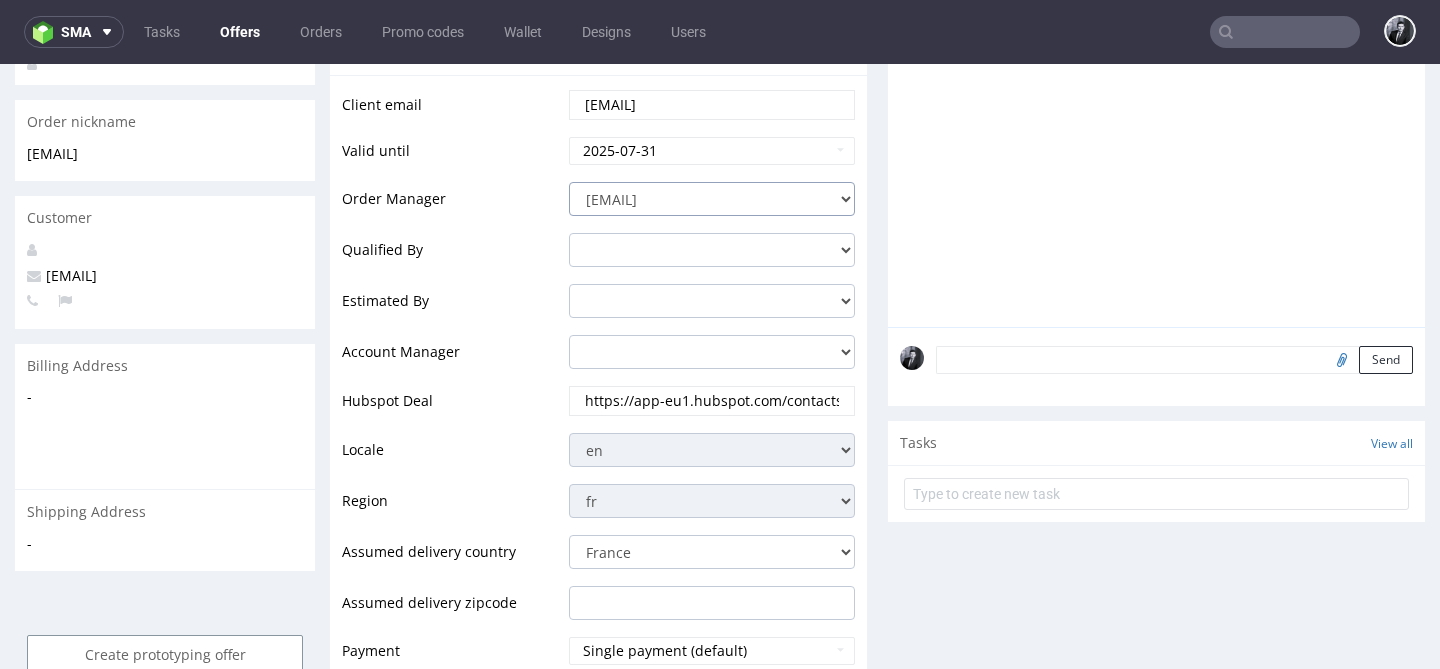 click on "[EMAIL]
[EMAIL]
[EMAIL]
[EMAIL]
[EMAIL]
[EMAIL]
[EMAIL]
[EMAIL]
[EMAIL]
[EMAIL]
[EMAIL]
[EMAIL]
[EMAIL]
[EMAIL]
[EMAIL]
[EMAIL]
[EMAIL]
[EMAIL]
[EMAIL]
[EMAIL]
[EMAIL]
[EMAIL]
[EMAIL]
[EMAIL]
[EMAIL]
[EMAIL]
[EMAIL]
[EMAIL]
[EMAIL]
[EMAIL]
[EMAIL]
[EMAIL]
[EMAIL]" at bounding box center (712, 199) 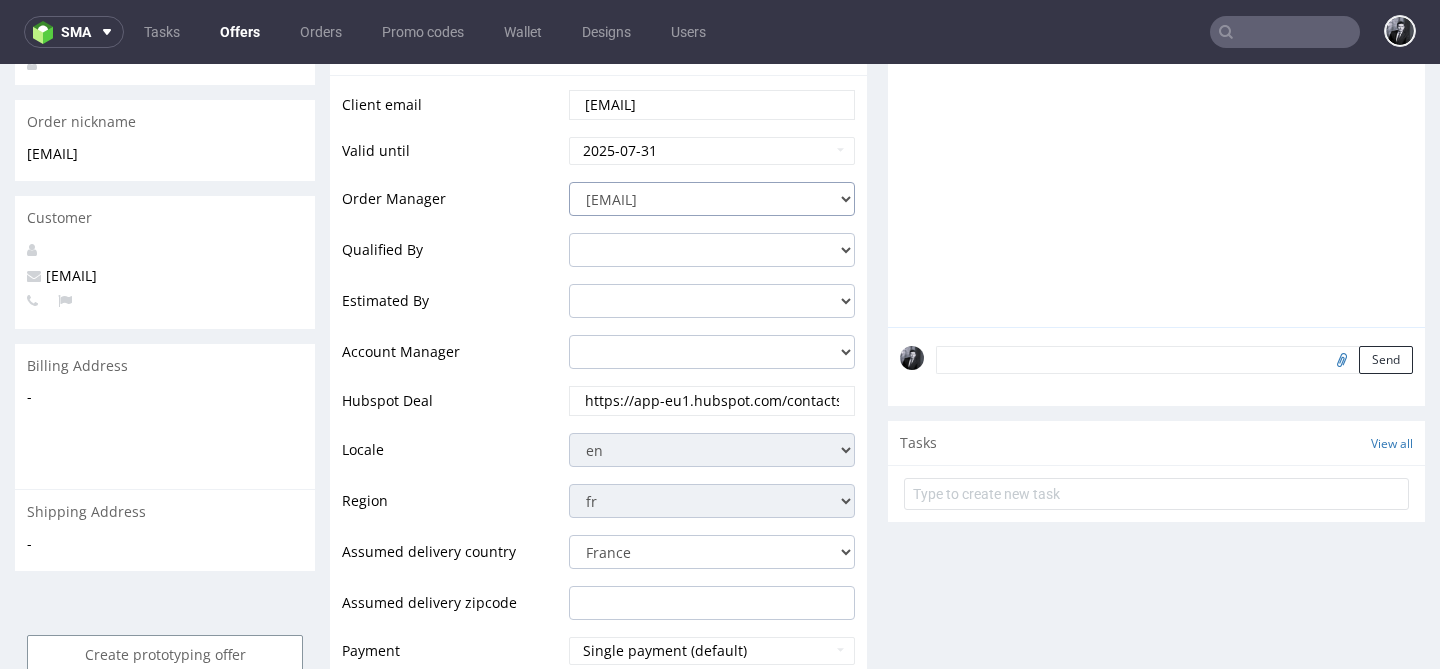 select on "21912268" 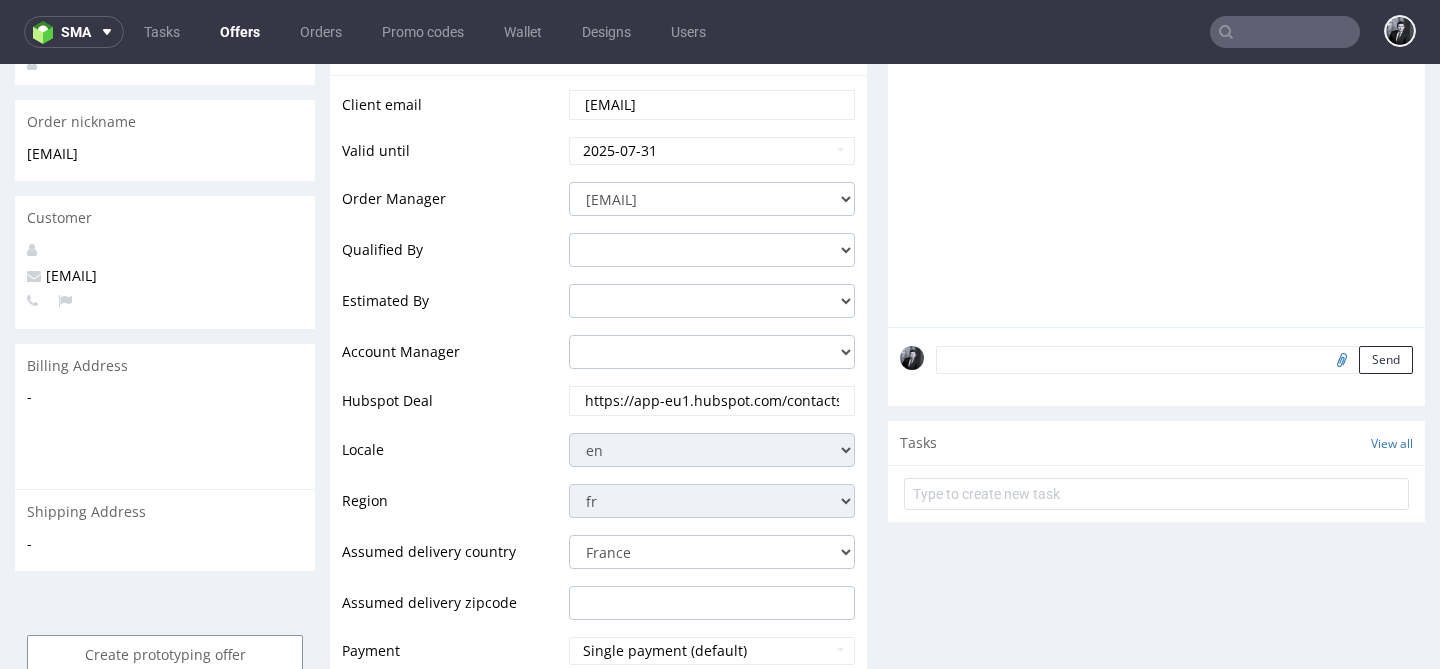 click on "Qualified By" at bounding box center [453, 256] 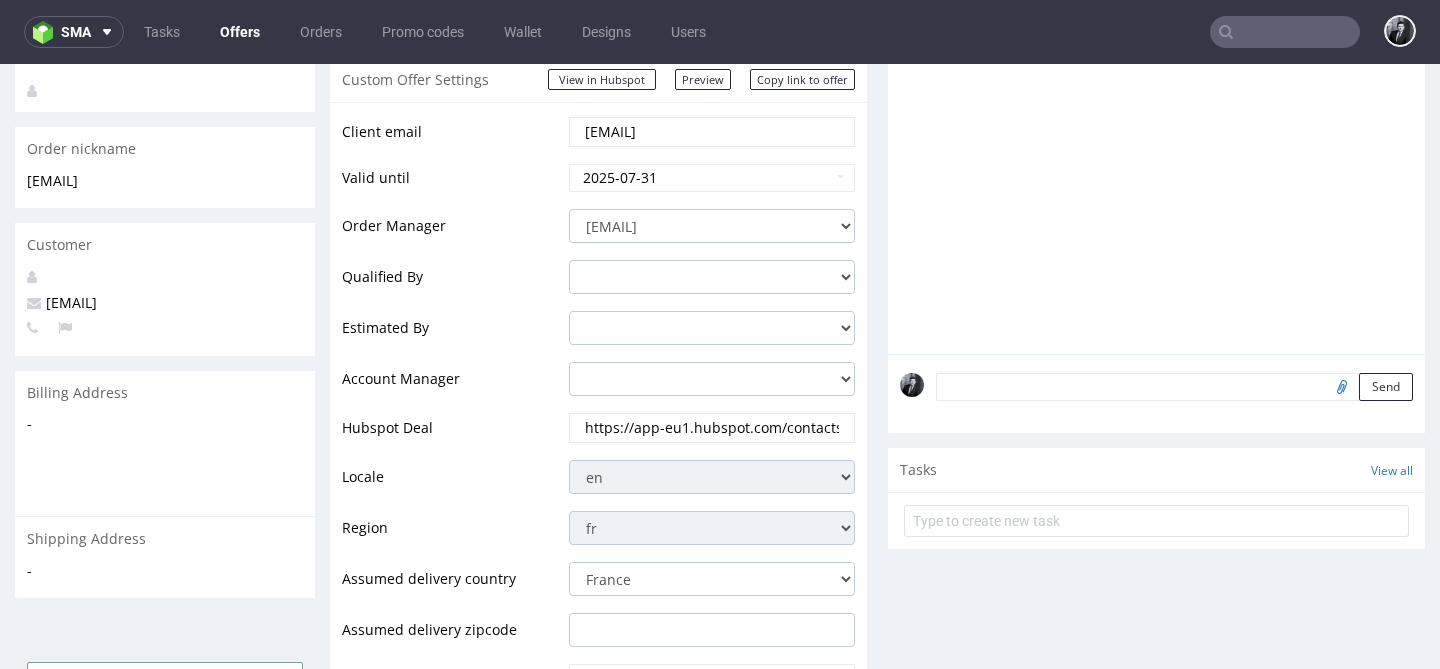 scroll, scrollTop: 374, scrollLeft: 0, axis: vertical 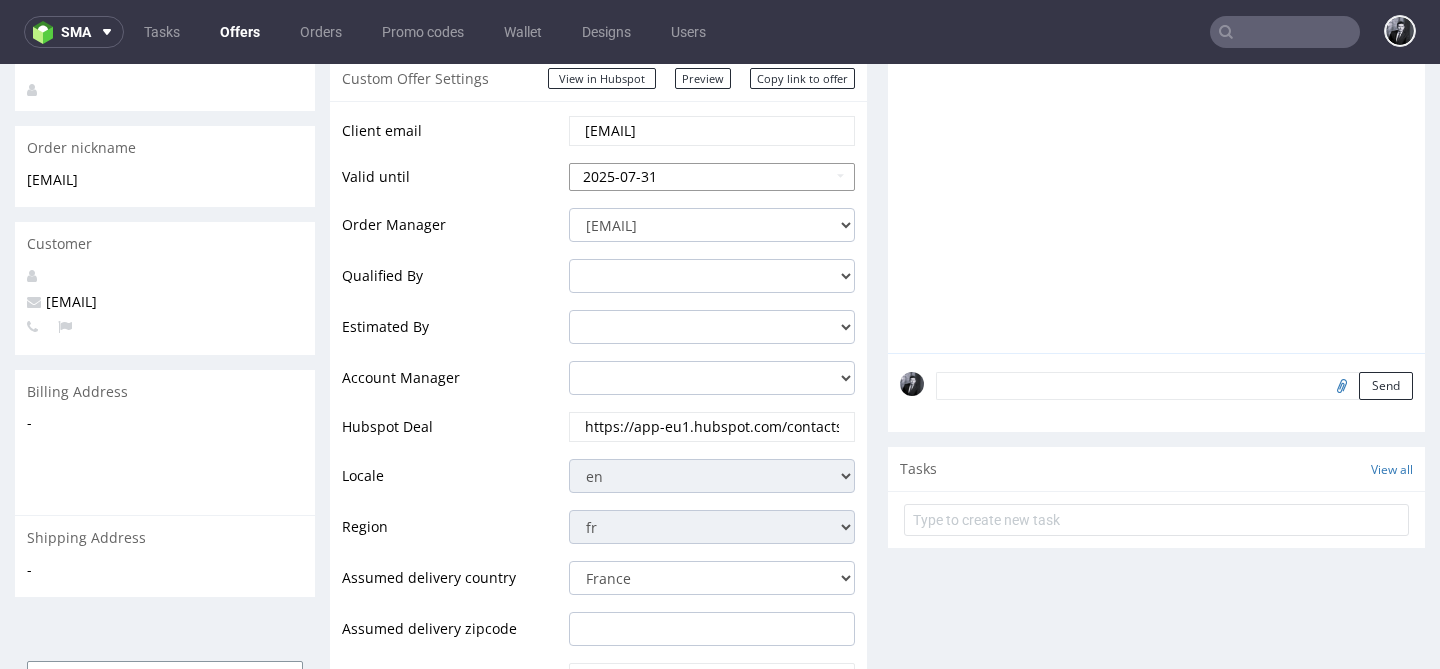 click on "2025-07-31" at bounding box center (712, 177) 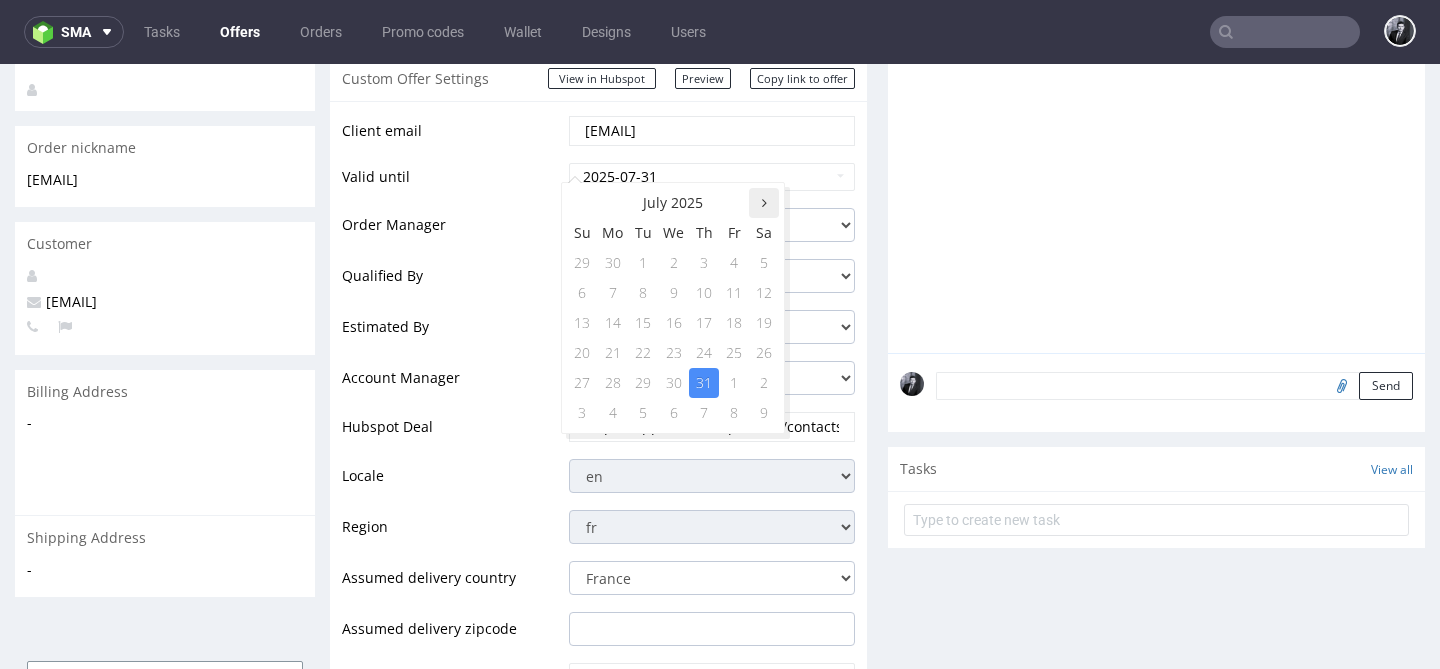 click at bounding box center [764, 203] 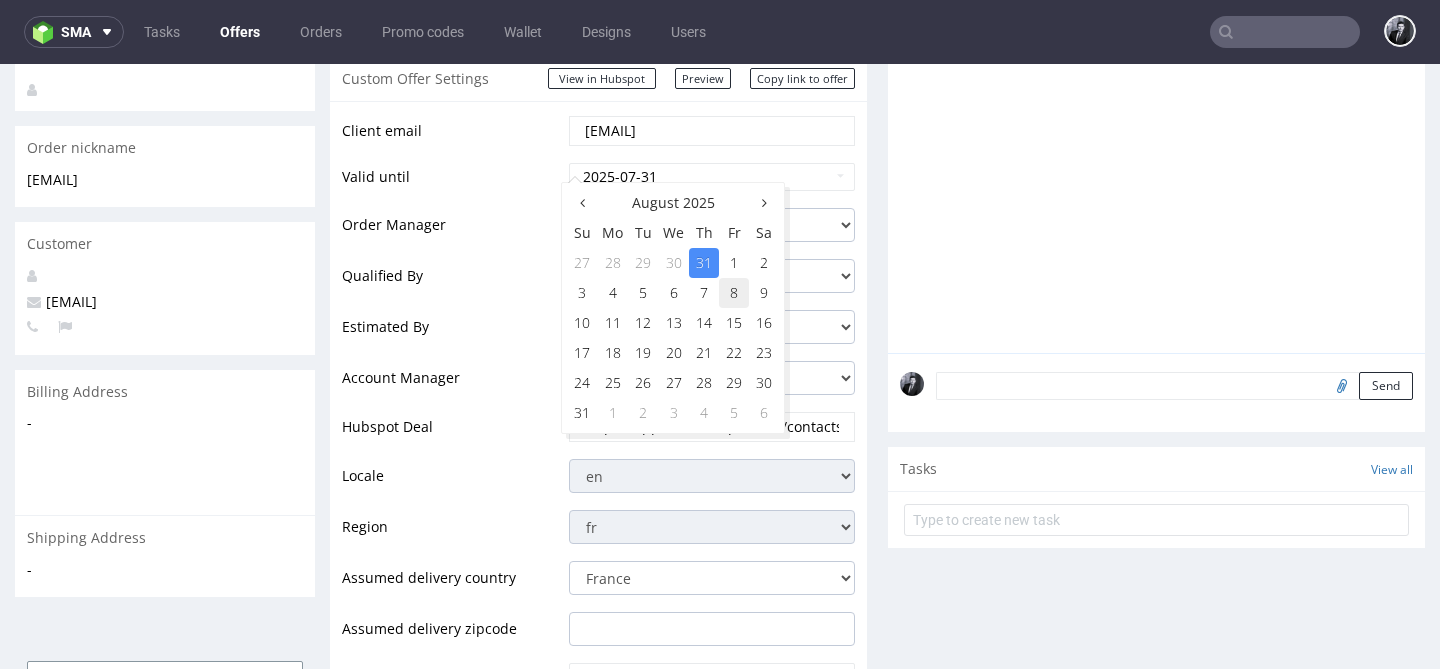 click on "8" at bounding box center (734, 293) 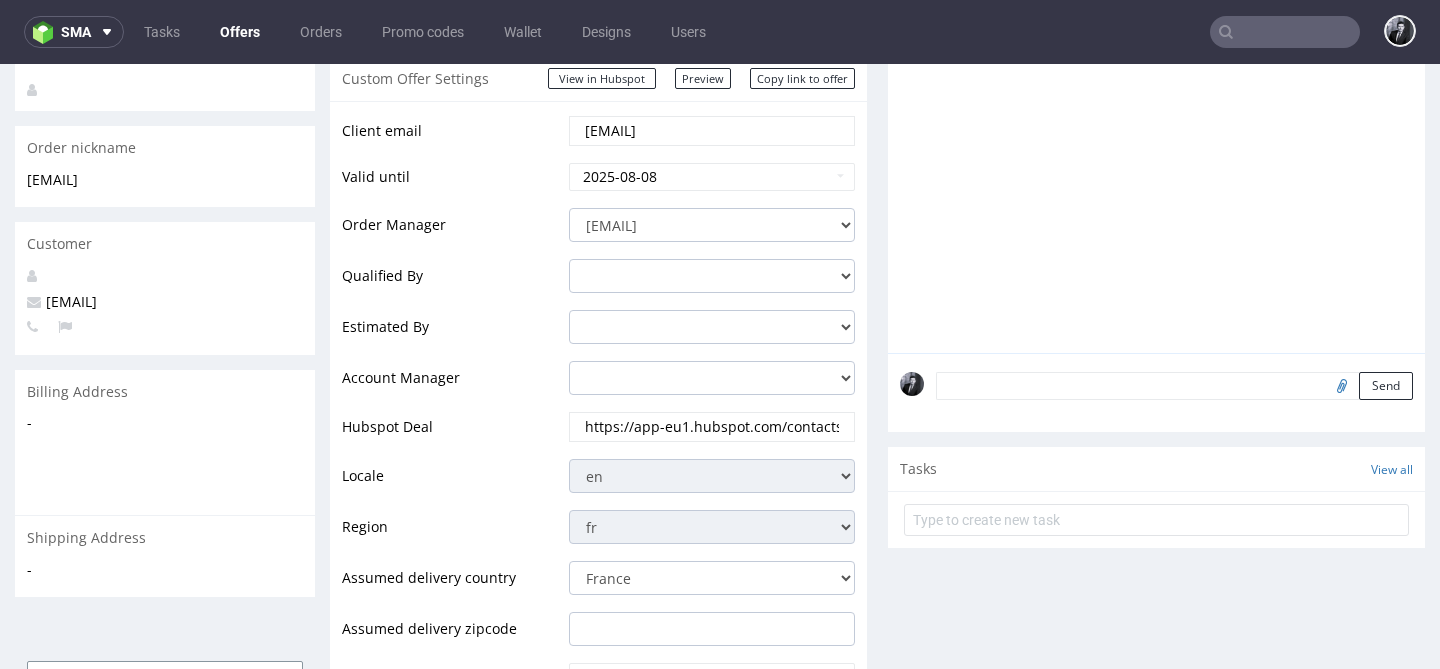 click on "Qualified By" at bounding box center [453, 282] 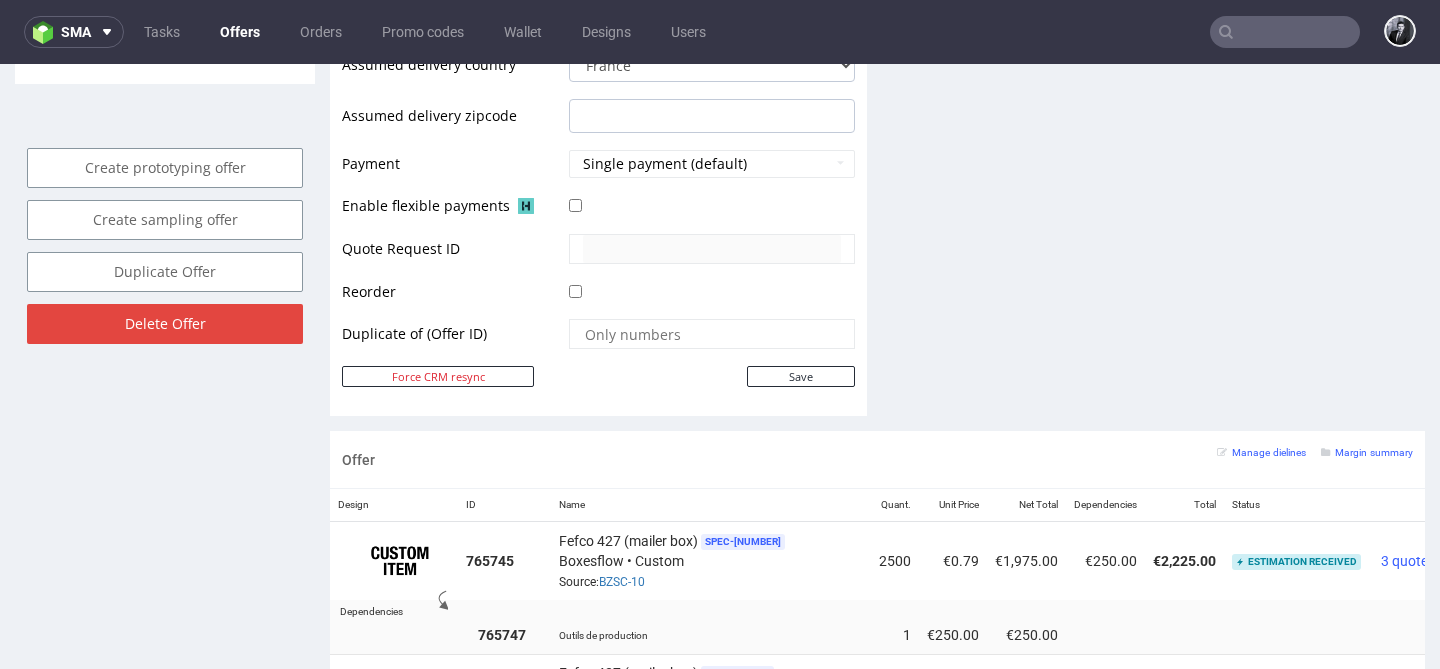scroll, scrollTop: 892, scrollLeft: 0, axis: vertical 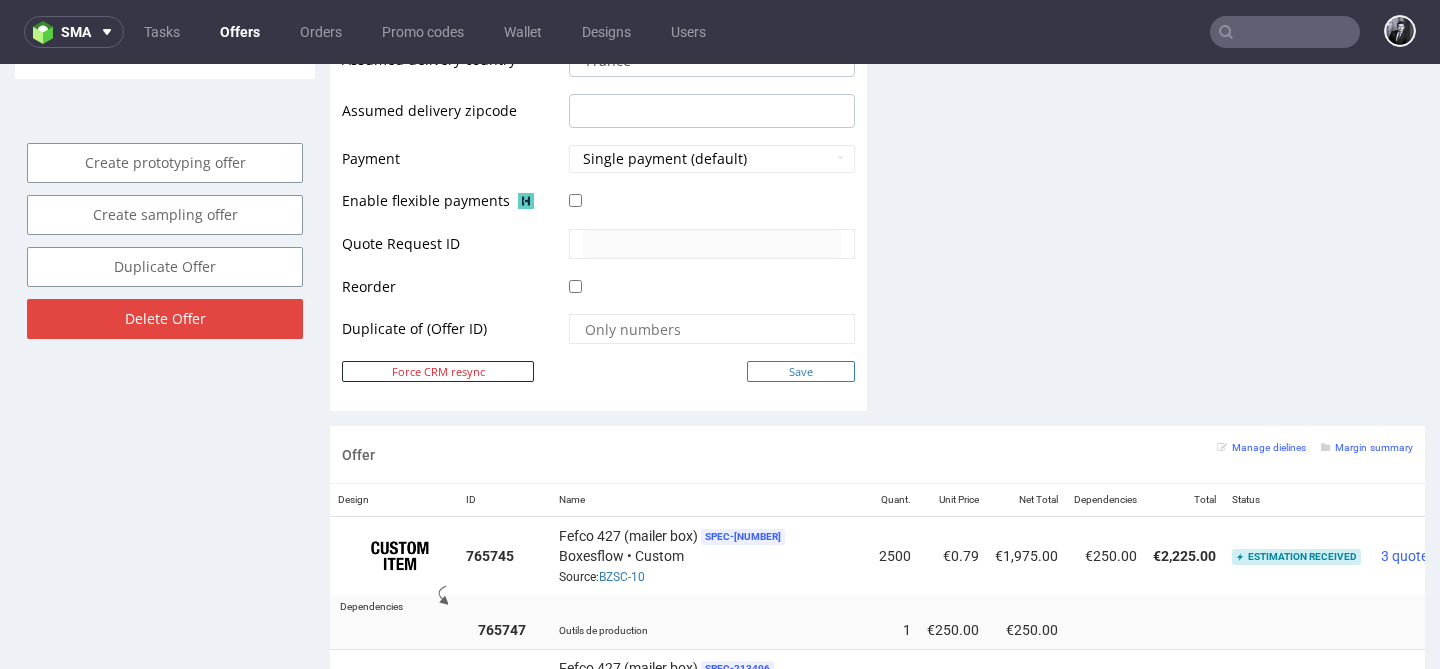 click on "Save" at bounding box center [801, 371] 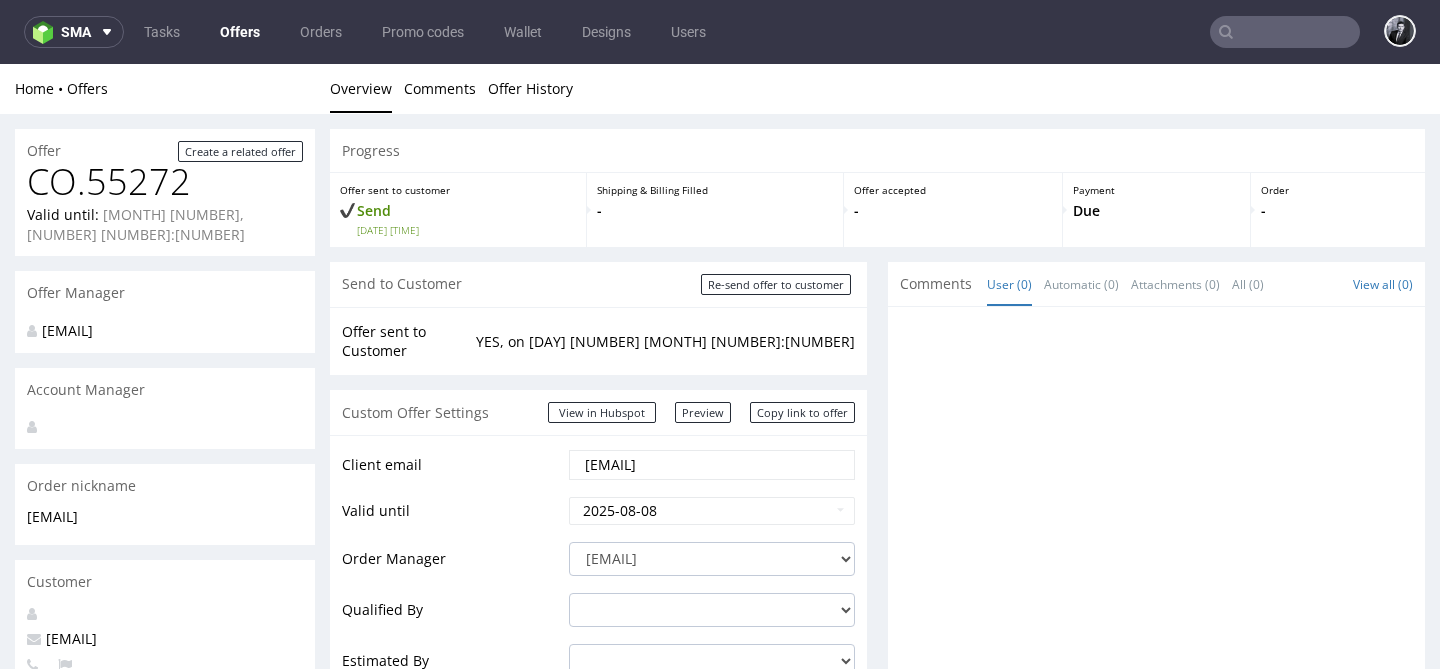 scroll, scrollTop: 0, scrollLeft: 0, axis: both 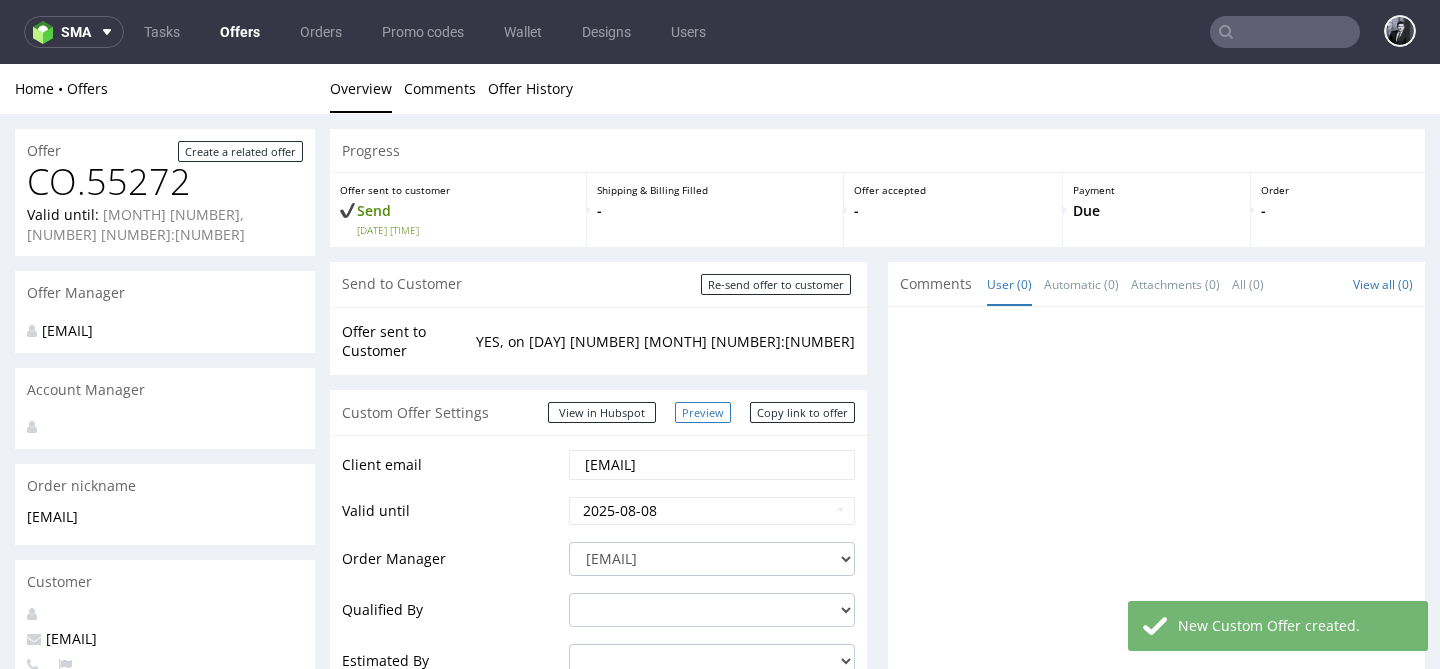 click on "Preview" at bounding box center (703, 412) 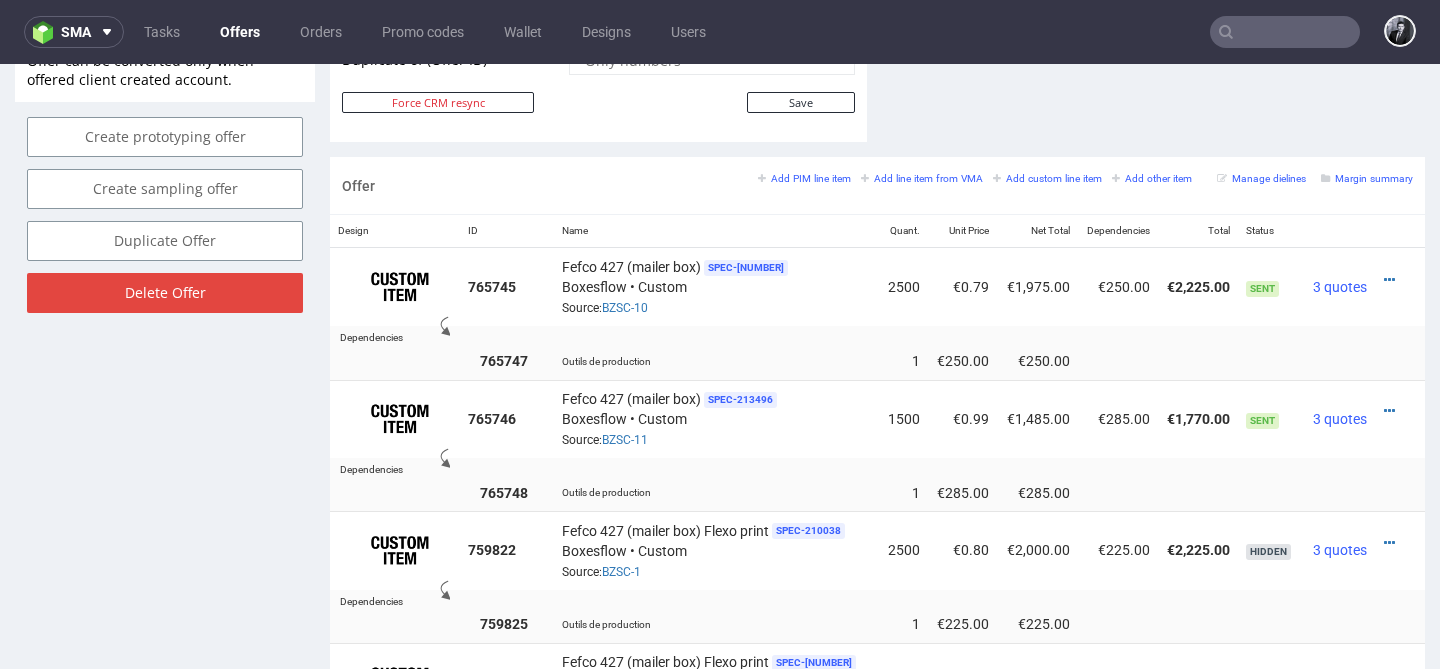 scroll, scrollTop: 1120, scrollLeft: 0, axis: vertical 